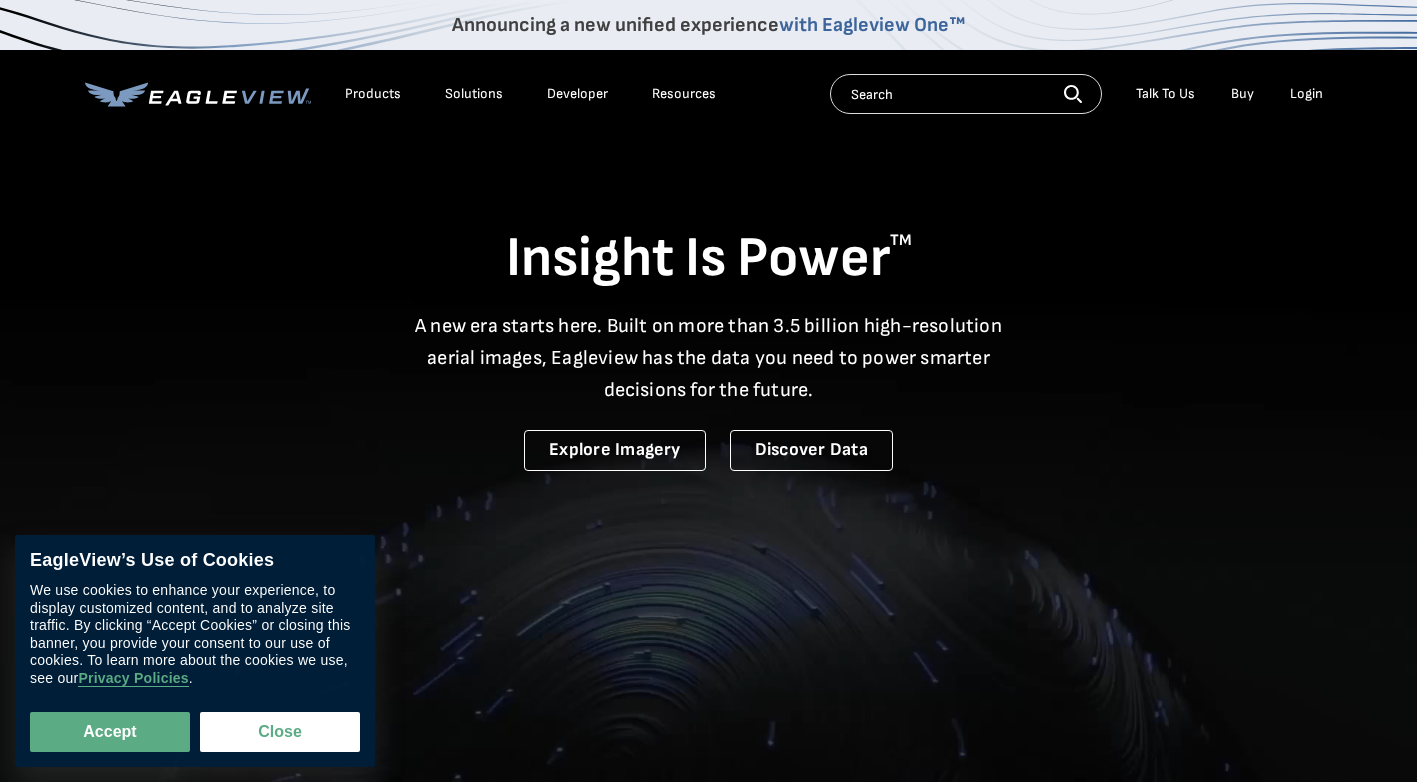 scroll, scrollTop: 0, scrollLeft: 0, axis: both 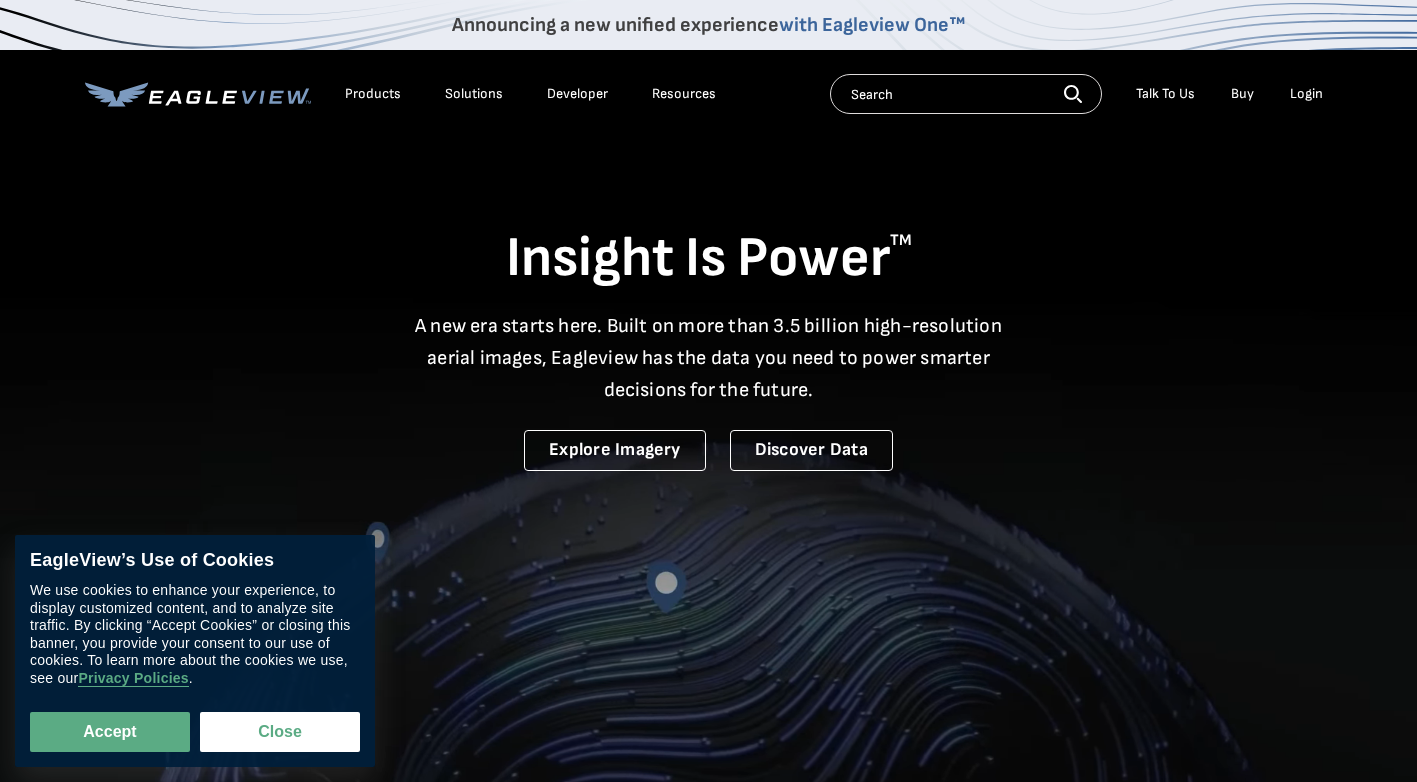 click on "Login" at bounding box center [1306, 94] 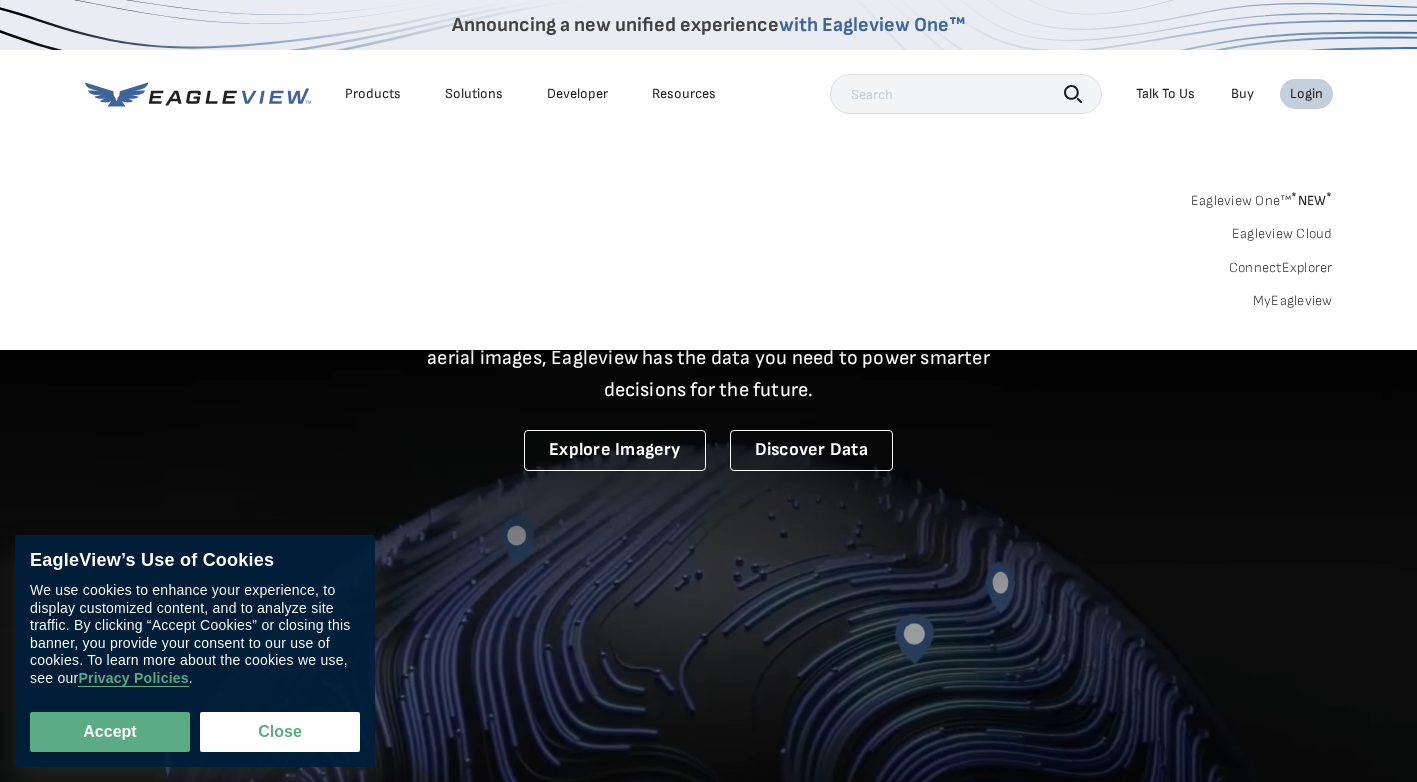click on "Login" at bounding box center [1306, 94] 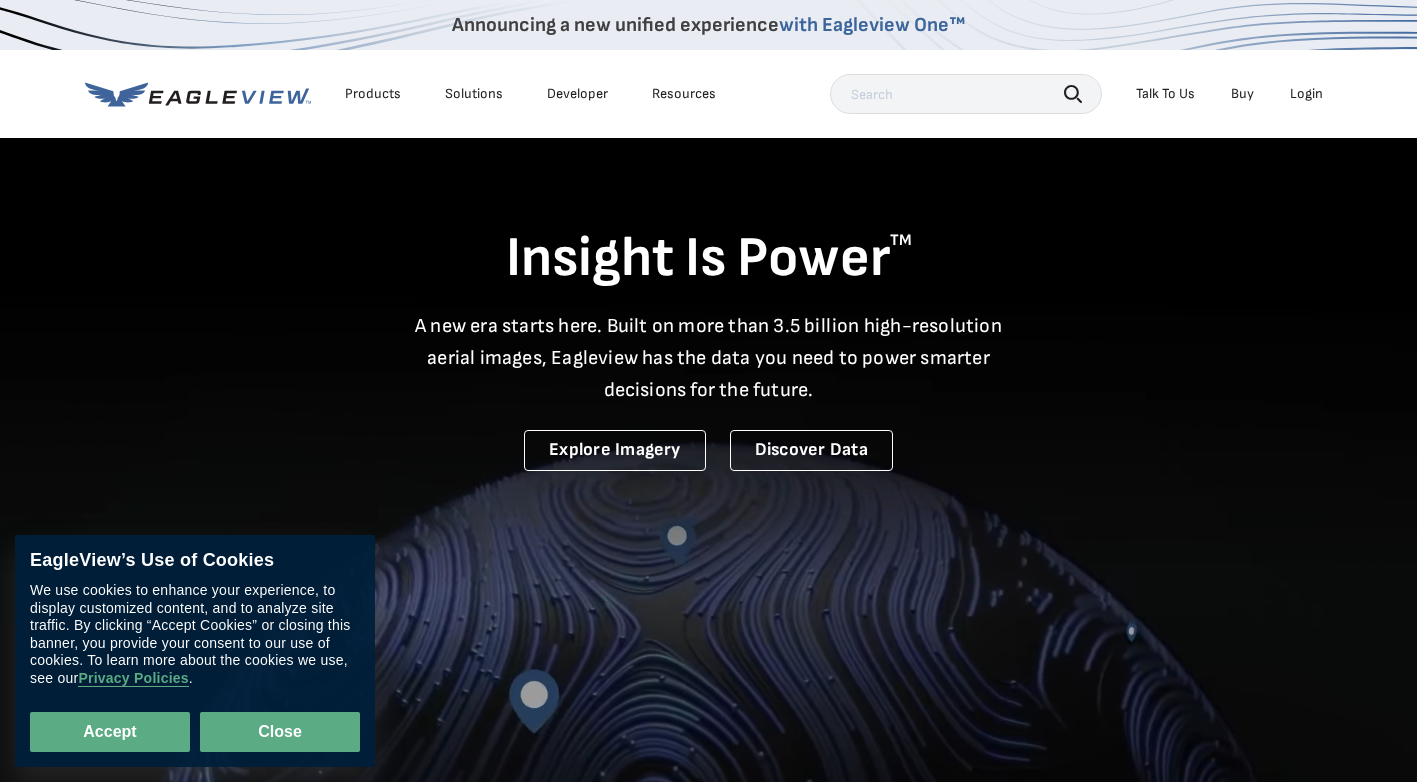 click on "Close" at bounding box center [280, 732] 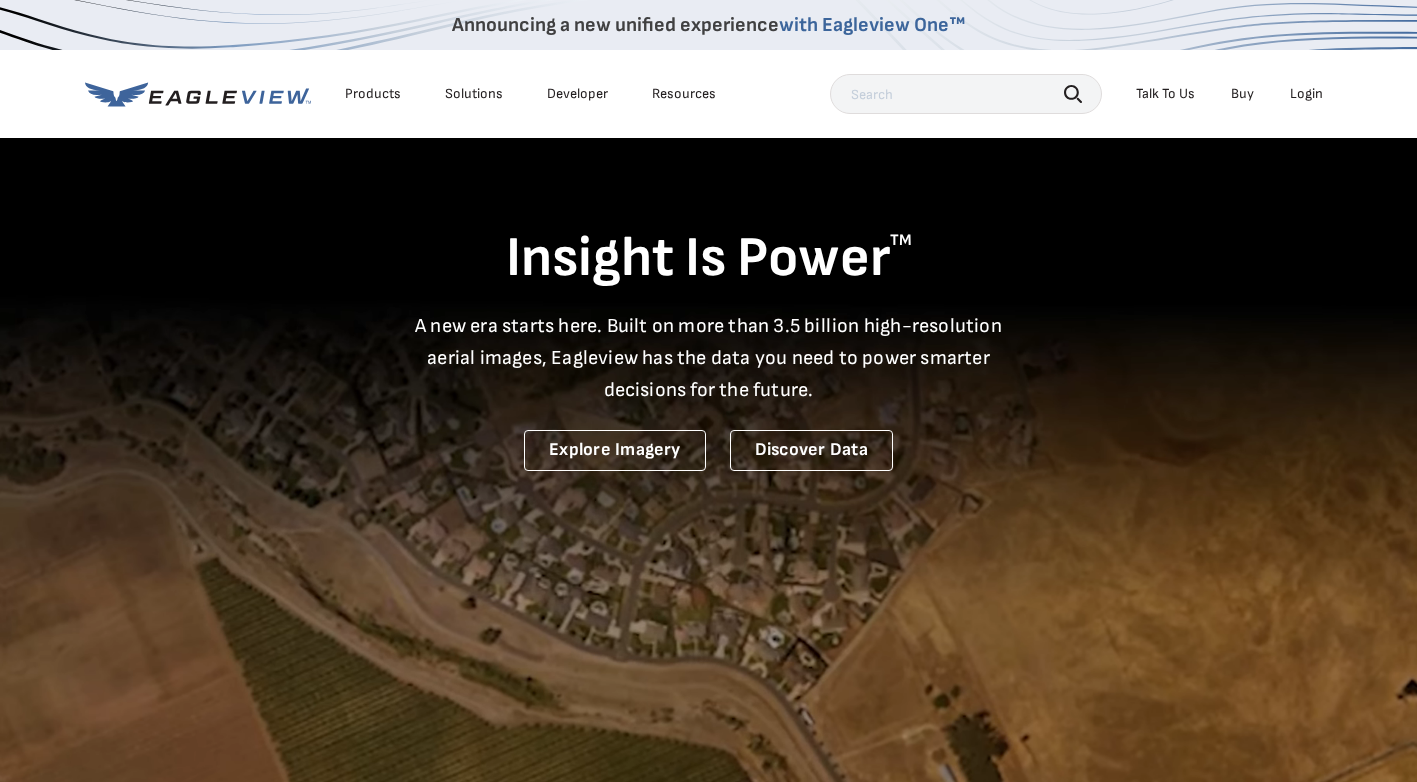 click on "Products" at bounding box center (373, 94) 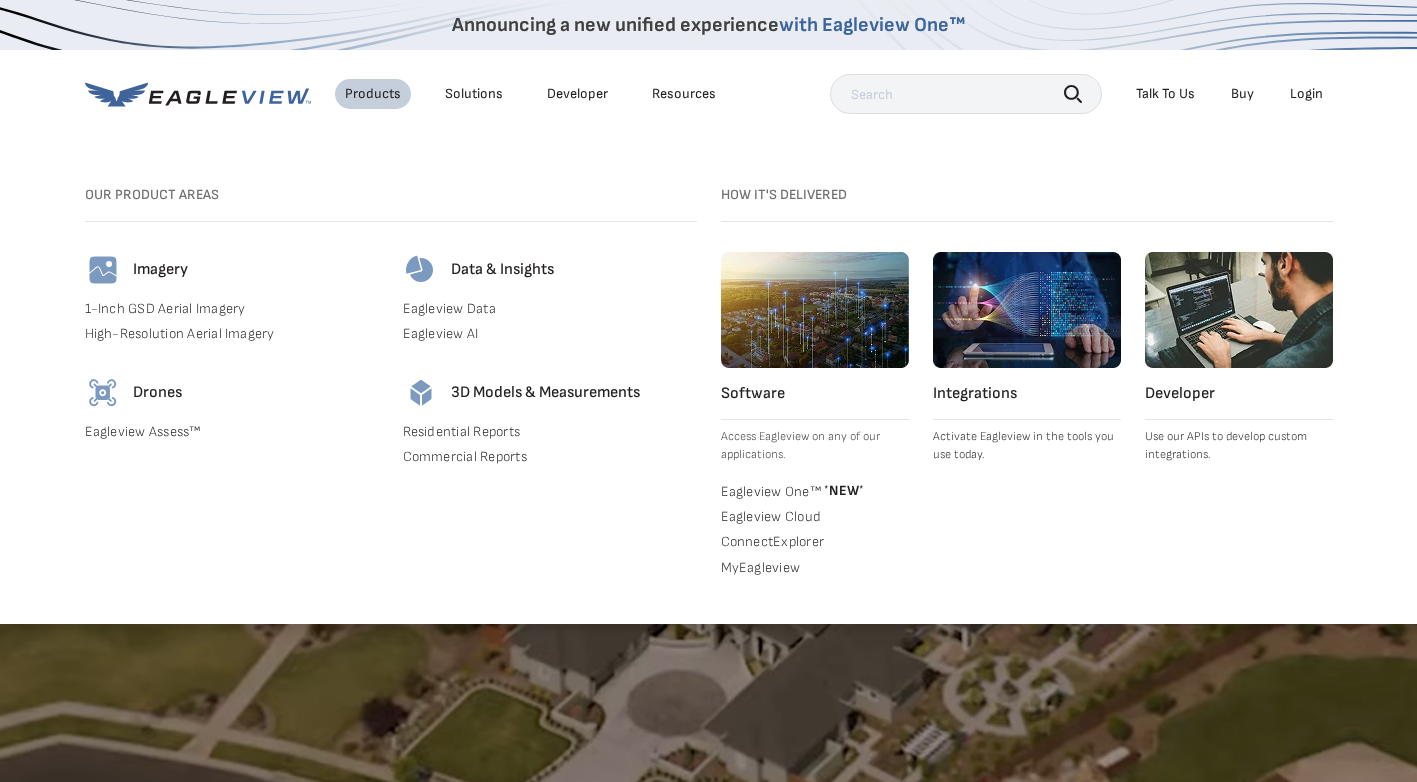 click on "Residential Reports" at bounding box center [550, 432] 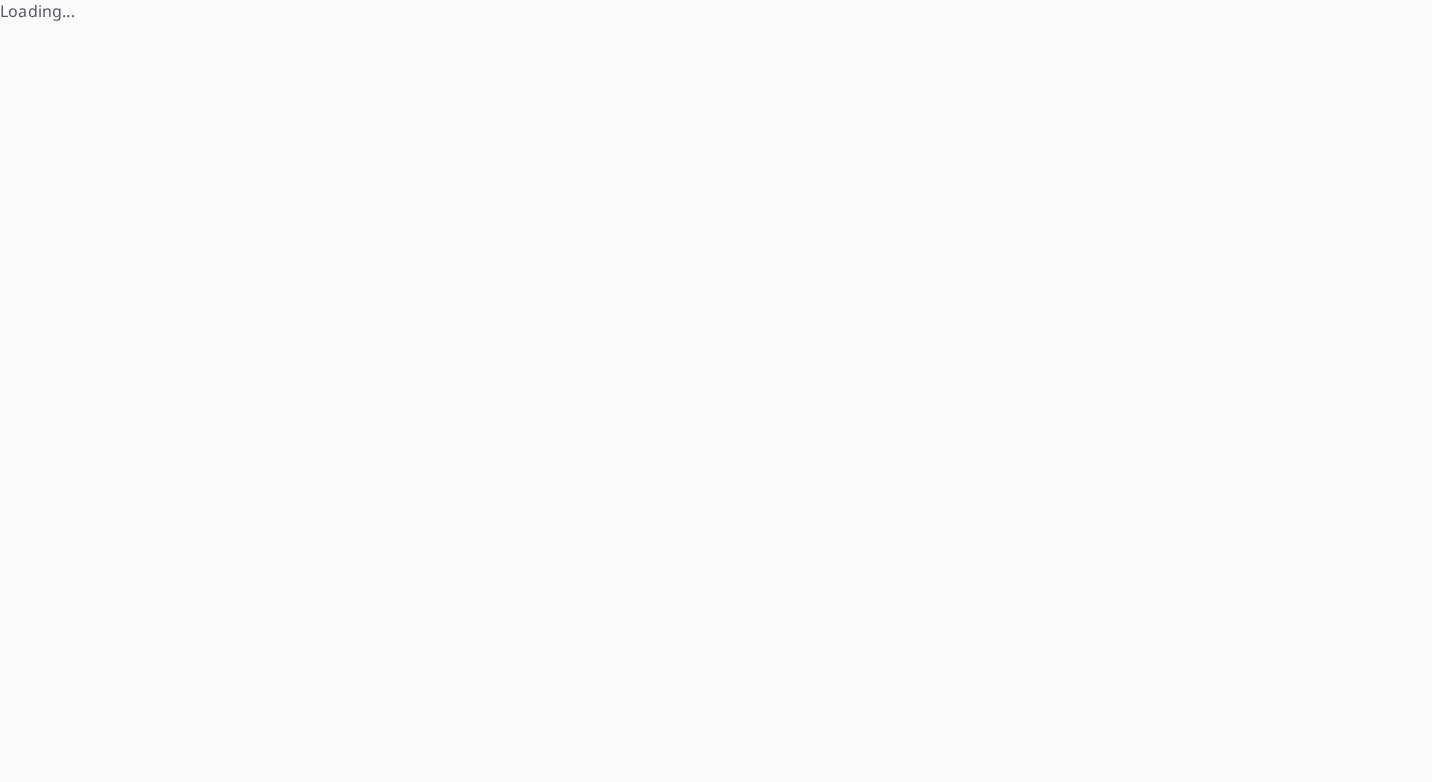 scroll, scrollTop: 0, scrollLeft: 0, axis: both 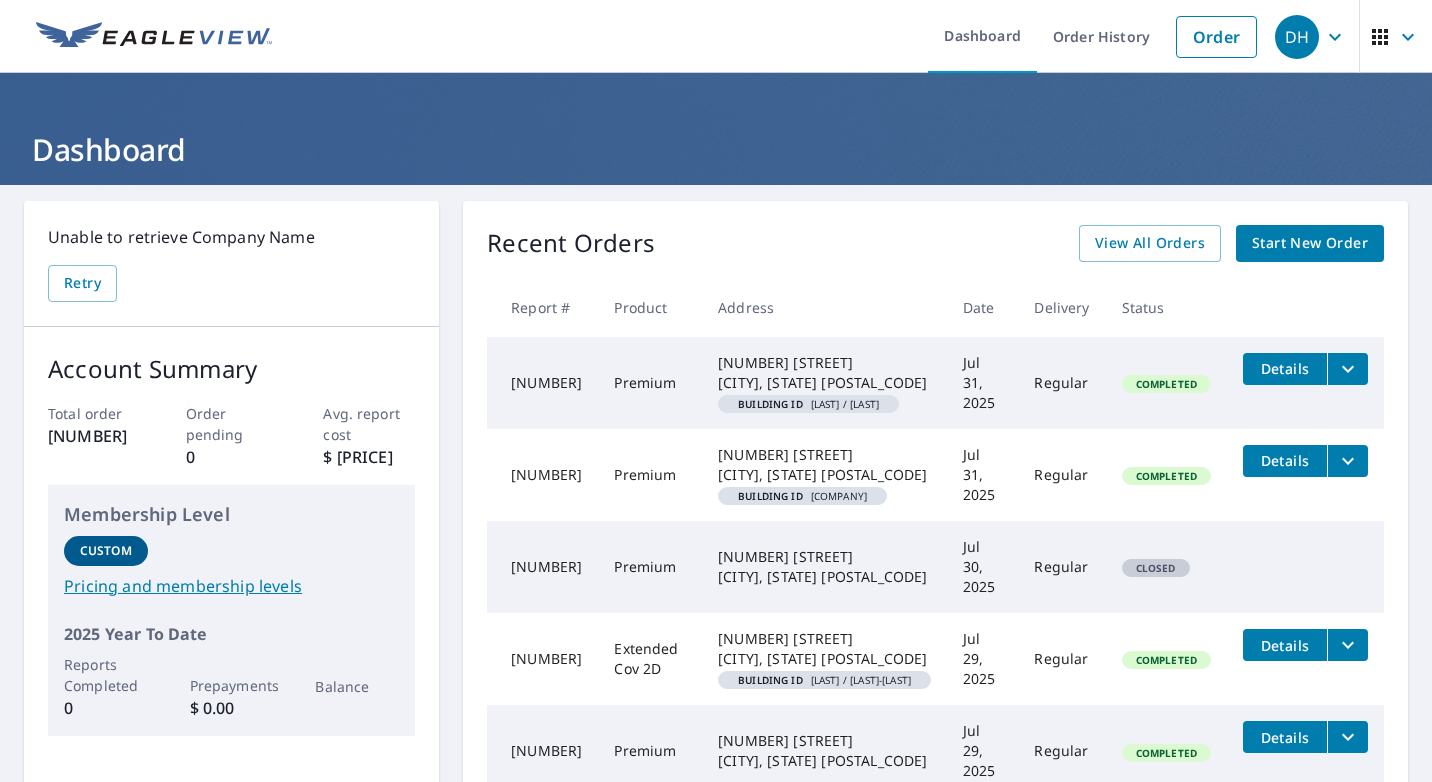 click on "Start New Order" at bounding box center [1310, 243] 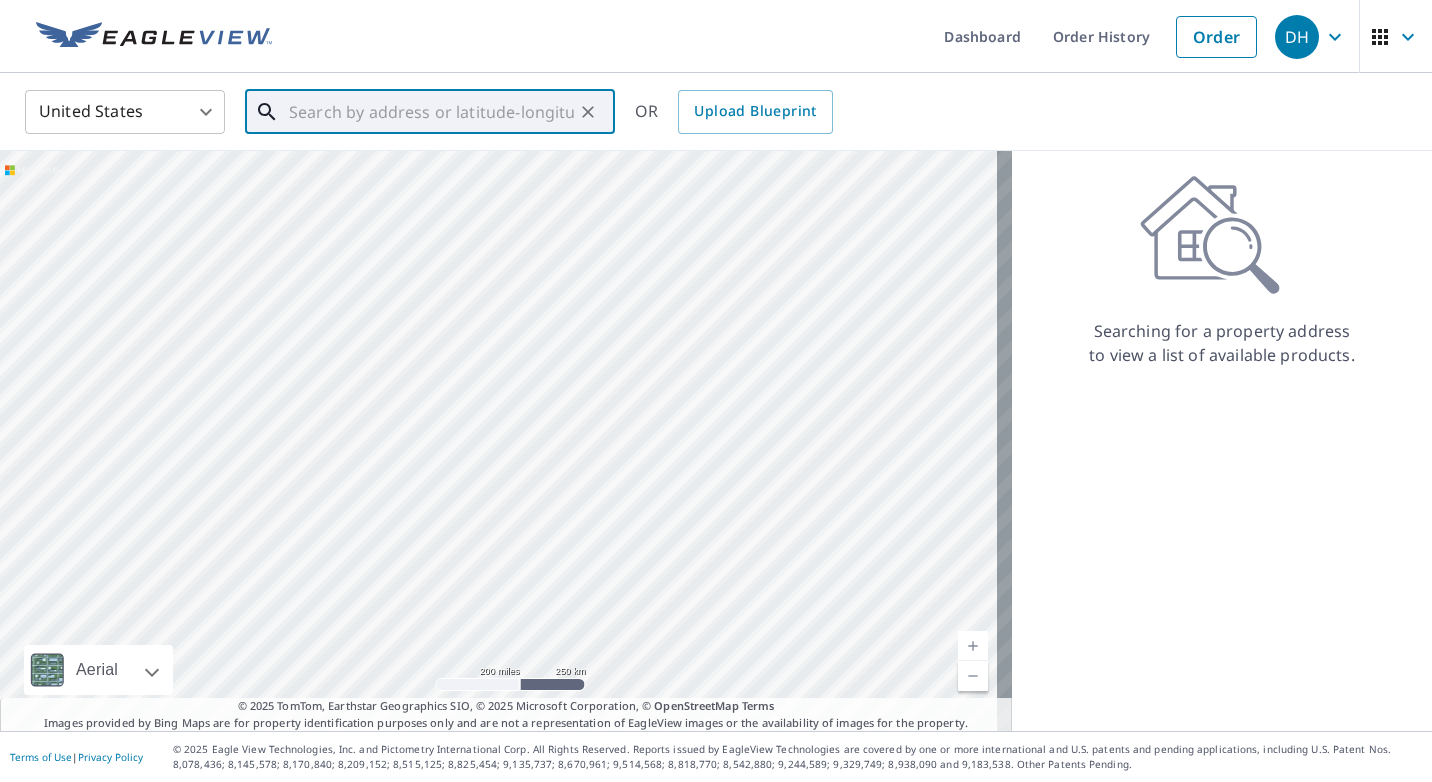 click at bounding box center [431, 112] 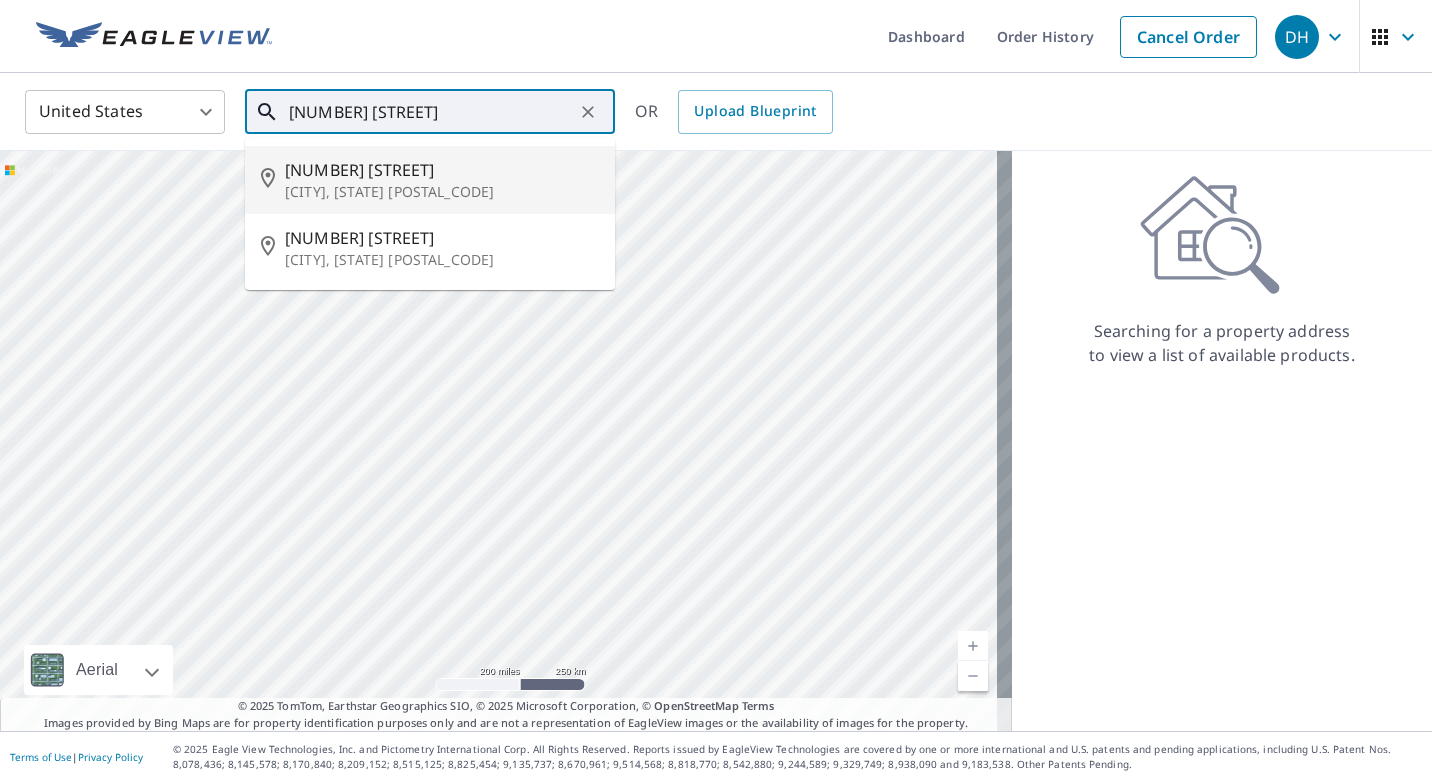 click on "[NUMBER] [STREET]" at bounding box center (442, 170) 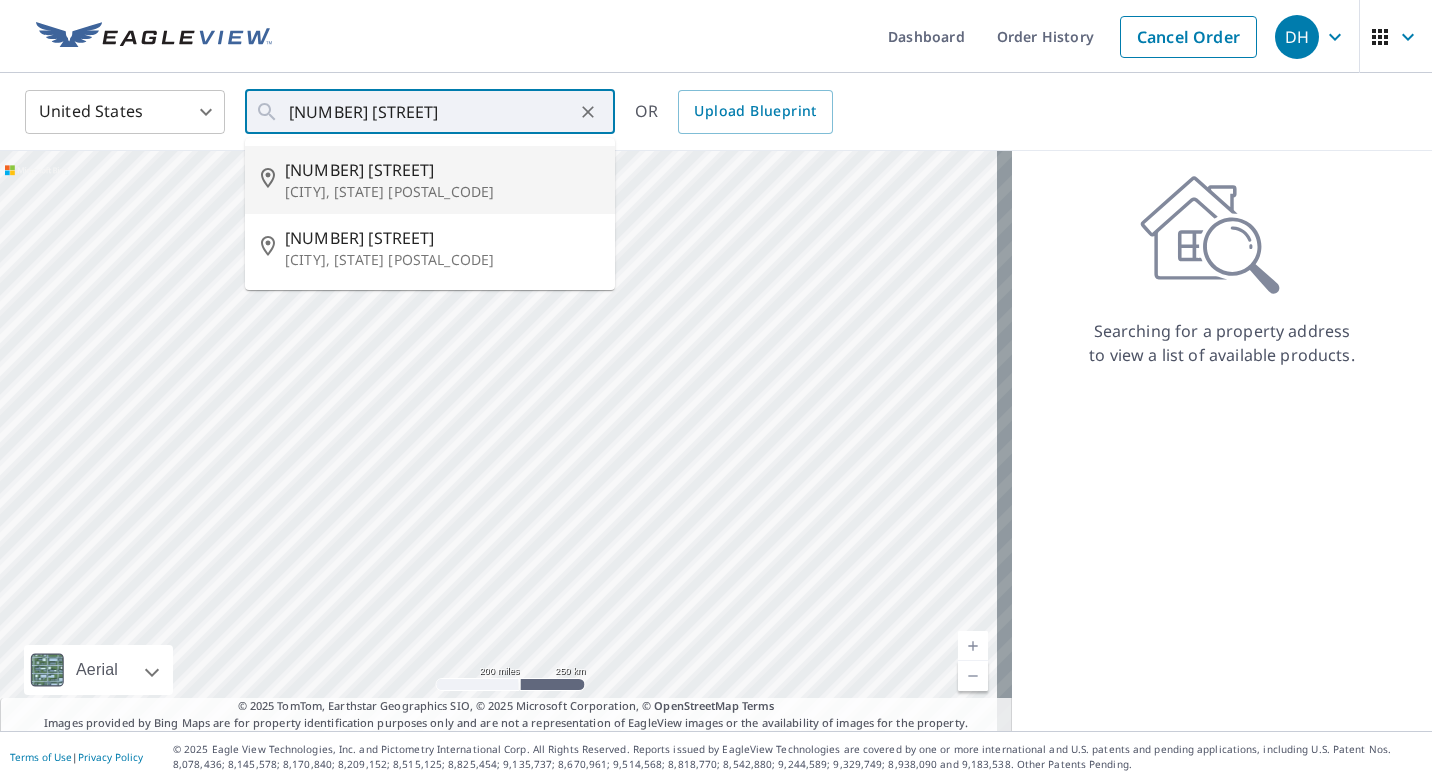 type on "[NUMBER] [STREET] [CITY] [STATE] [POSTAL_CODE]" 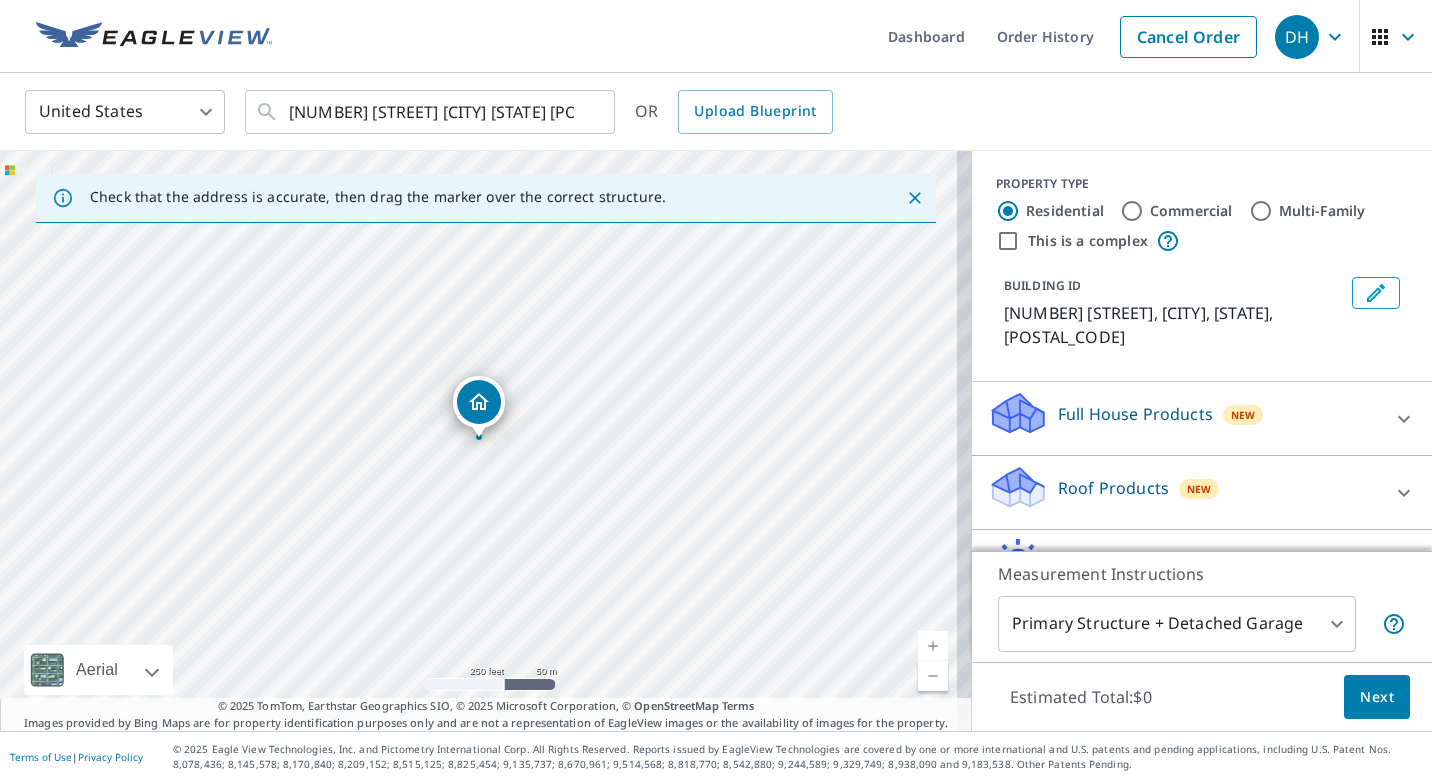 click on "Roof Products" at bounding box center [1113, 488] 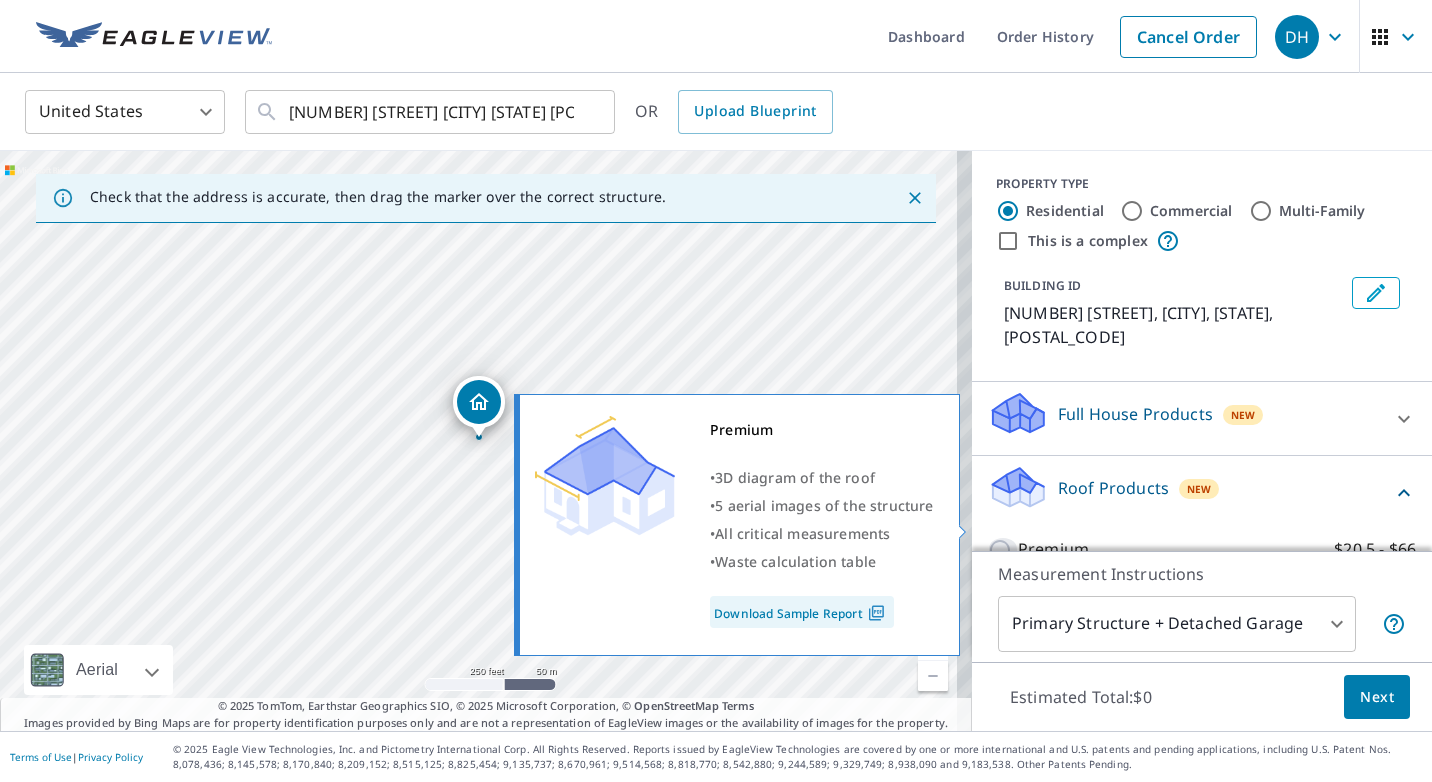 click on "Premium $20.5 - $66" at bounding box center (1003, 550) 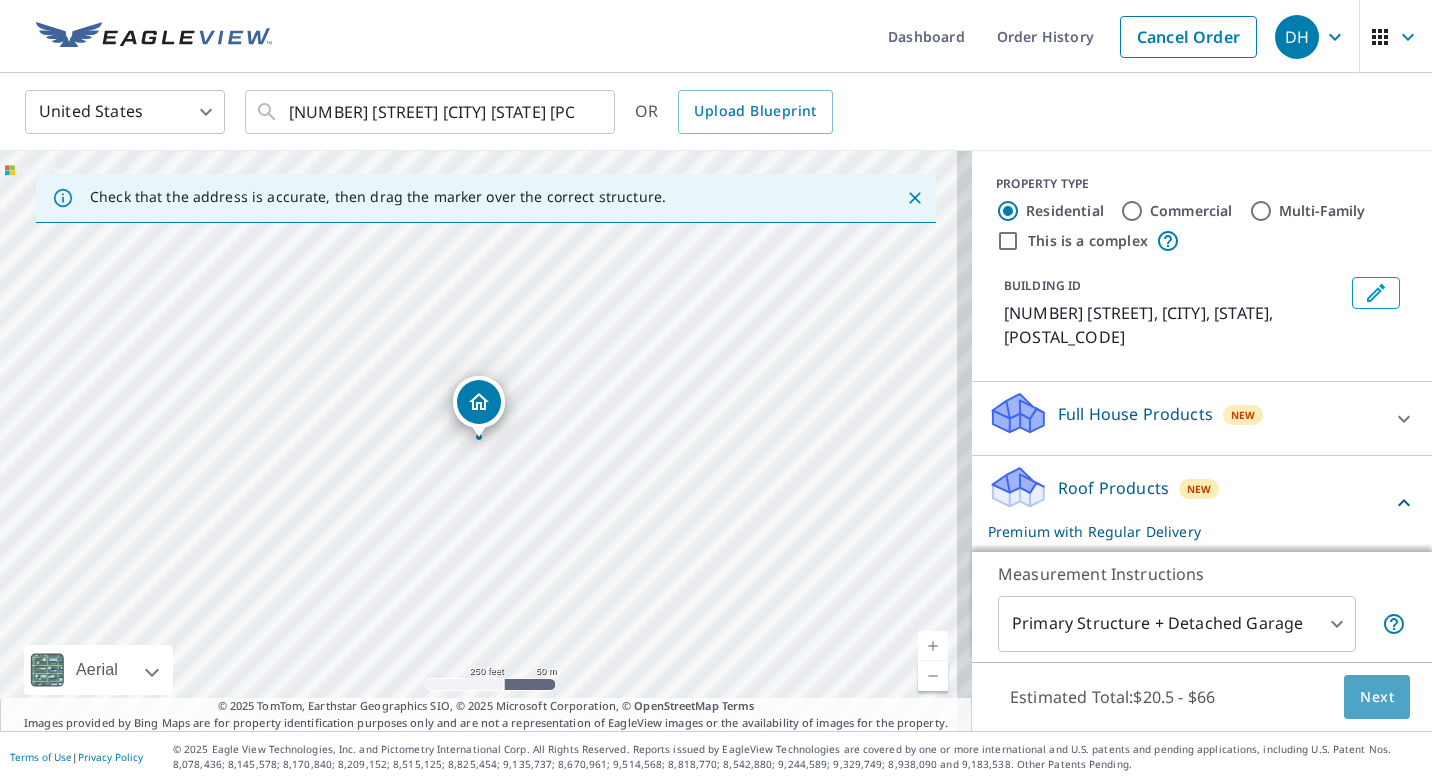 click on "Next" at bounding box center (1377, 697) 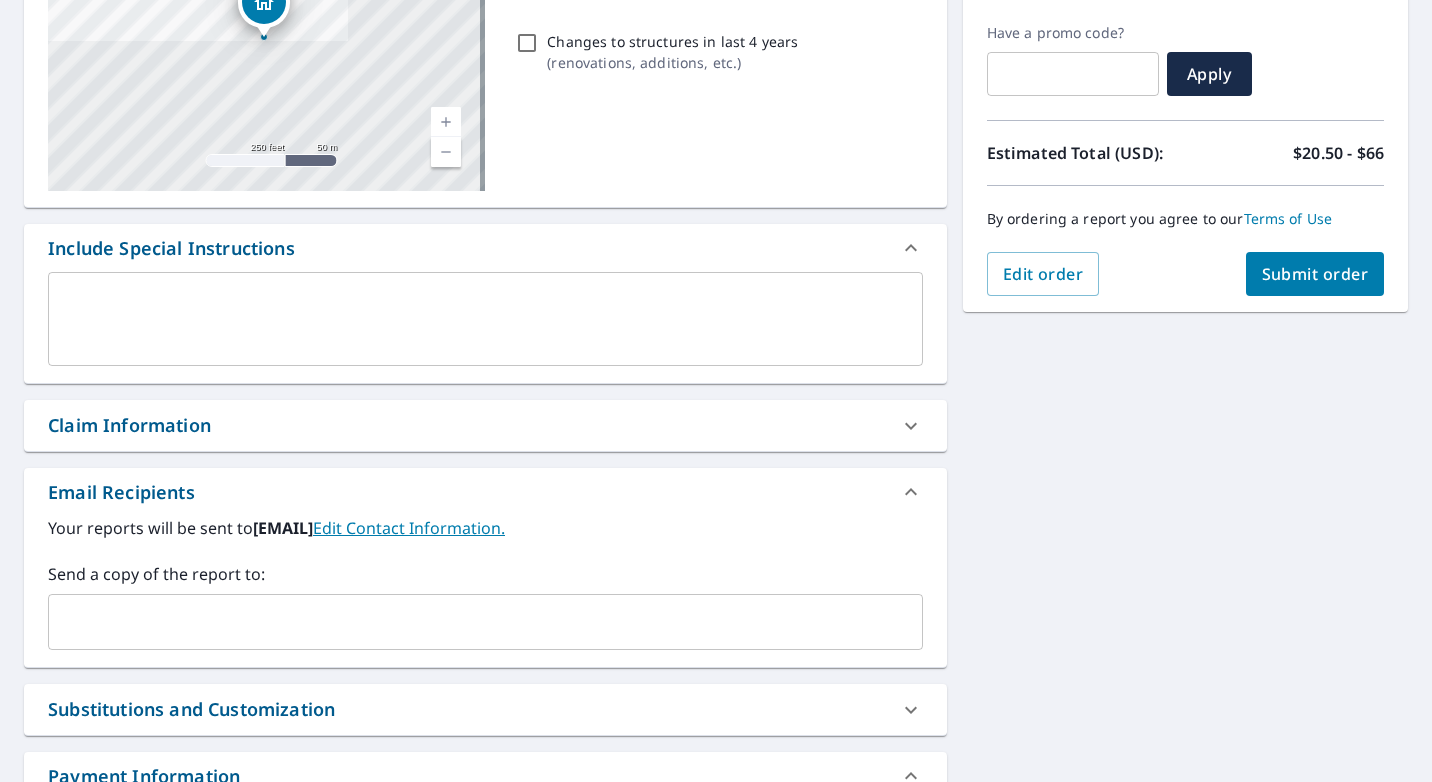 scroll, scrollTop: 400, scrollLeft: 0, axis: vertical 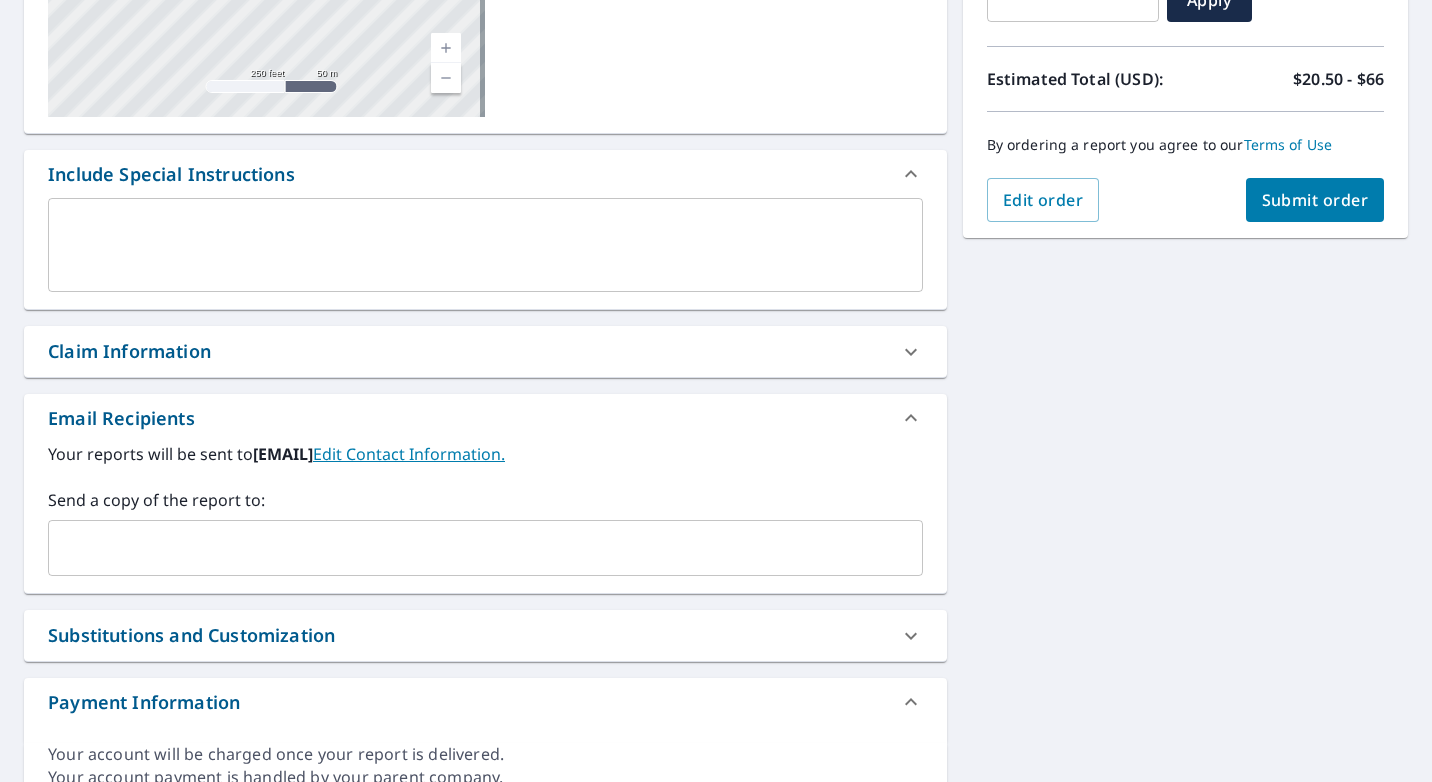 click at bounding box center [470, 548] 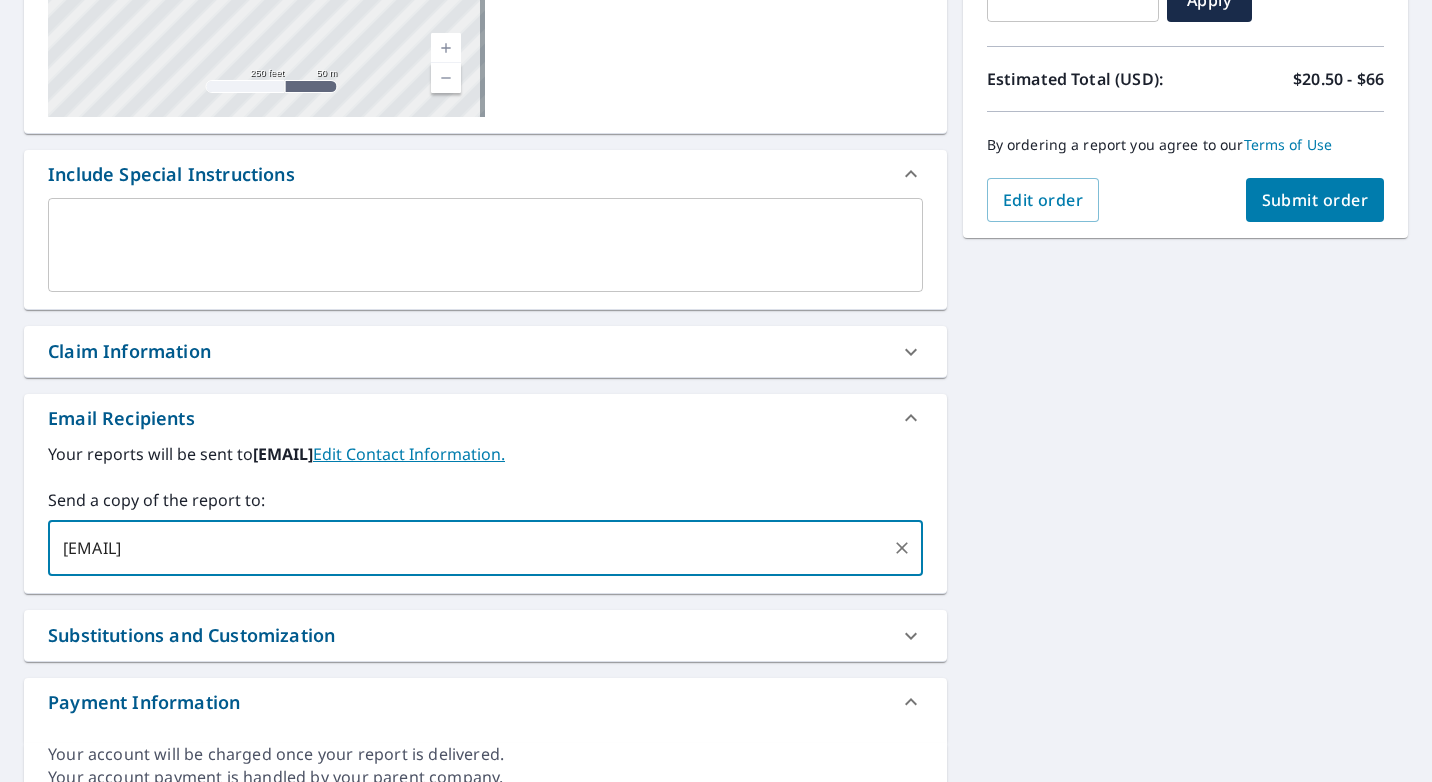 type on "[EMAIL]" 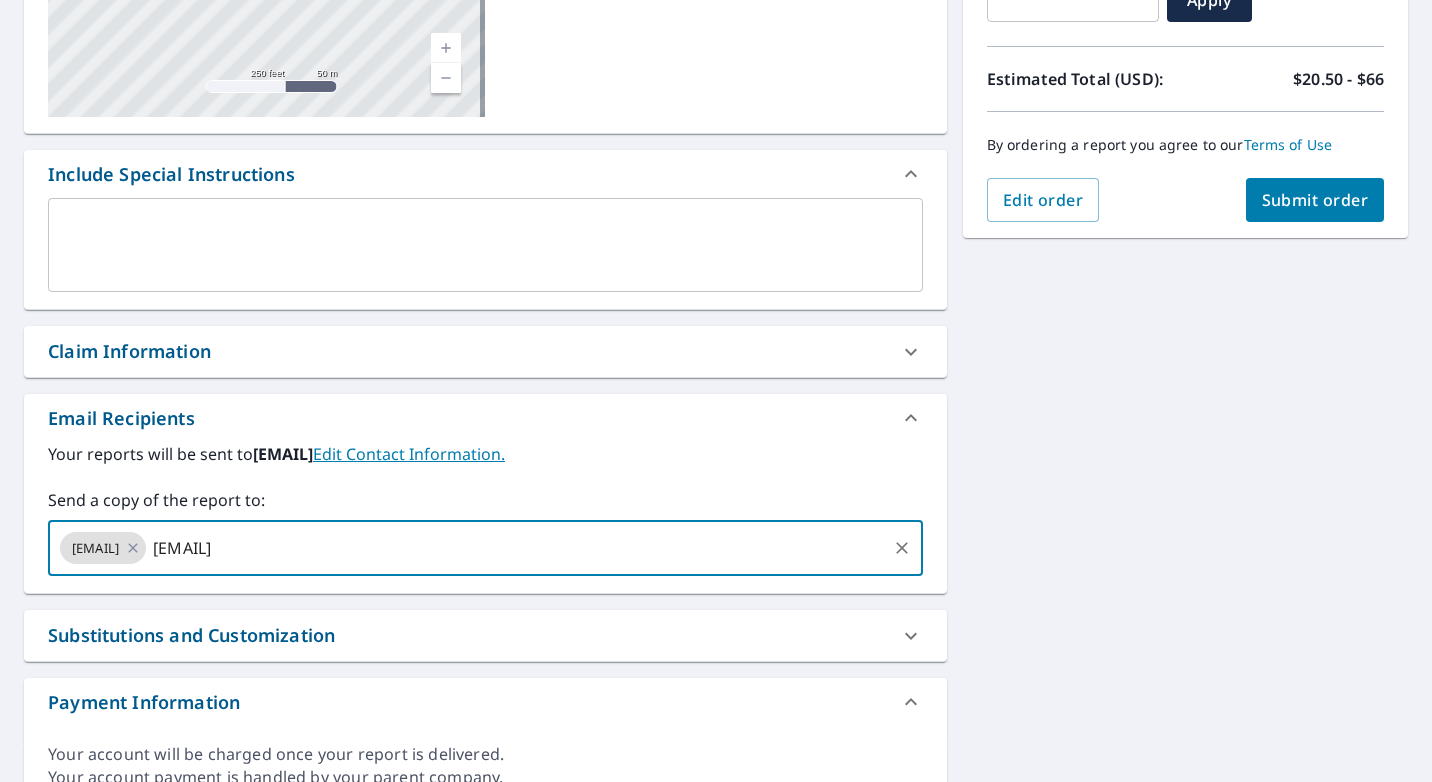 type on "[EMAIL]" 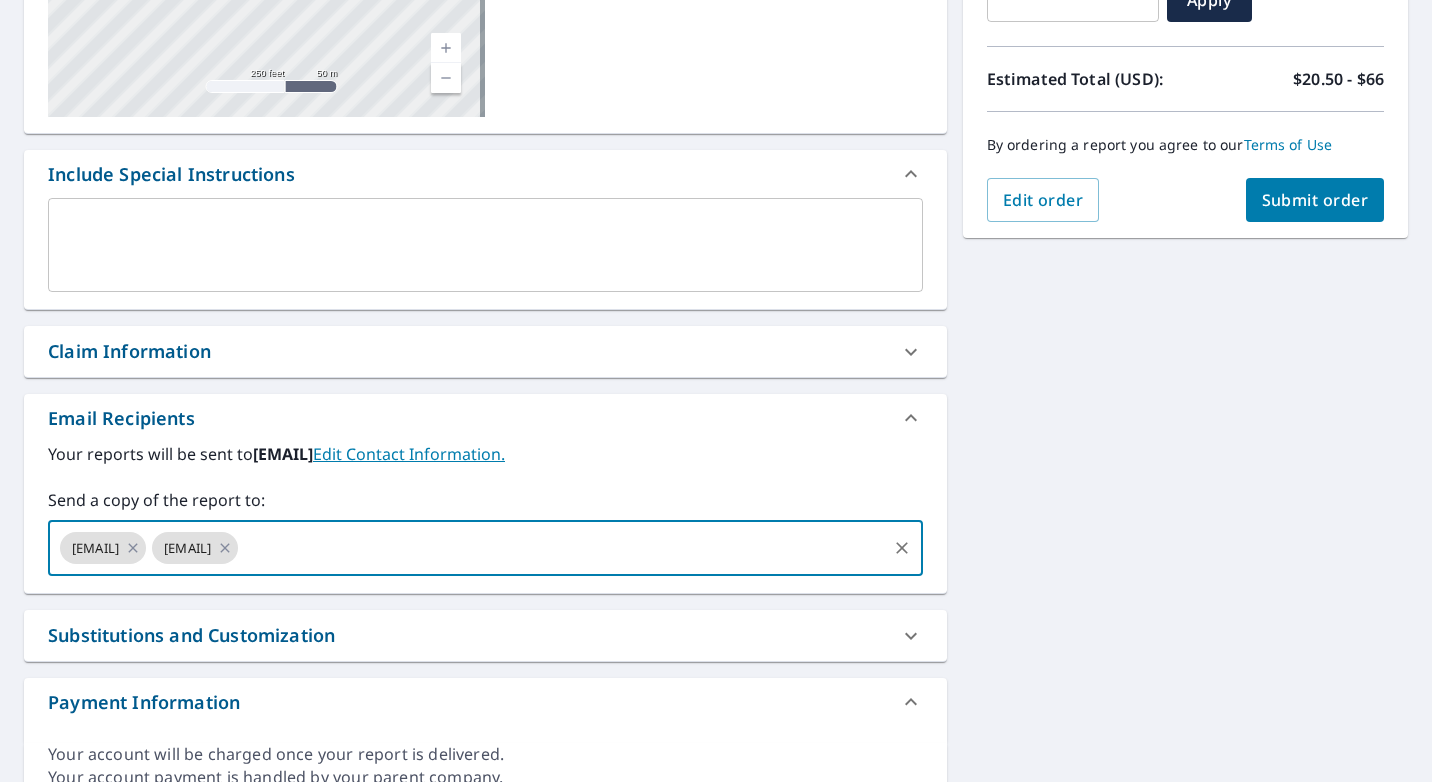 click on "Submit order" at bounding box center (1315, 200) 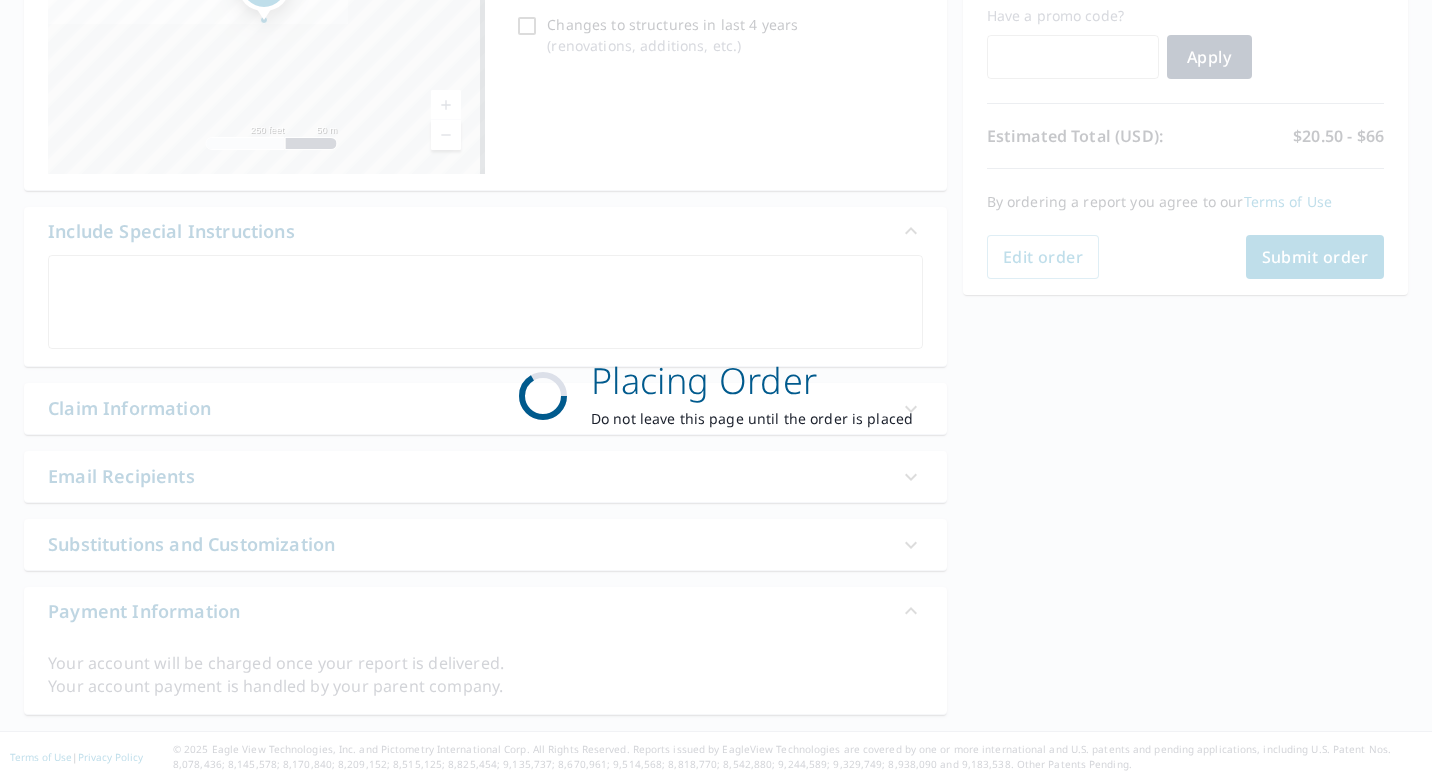 scroll, scrollTop: 343, scrollLeft: 0, axis: vertical 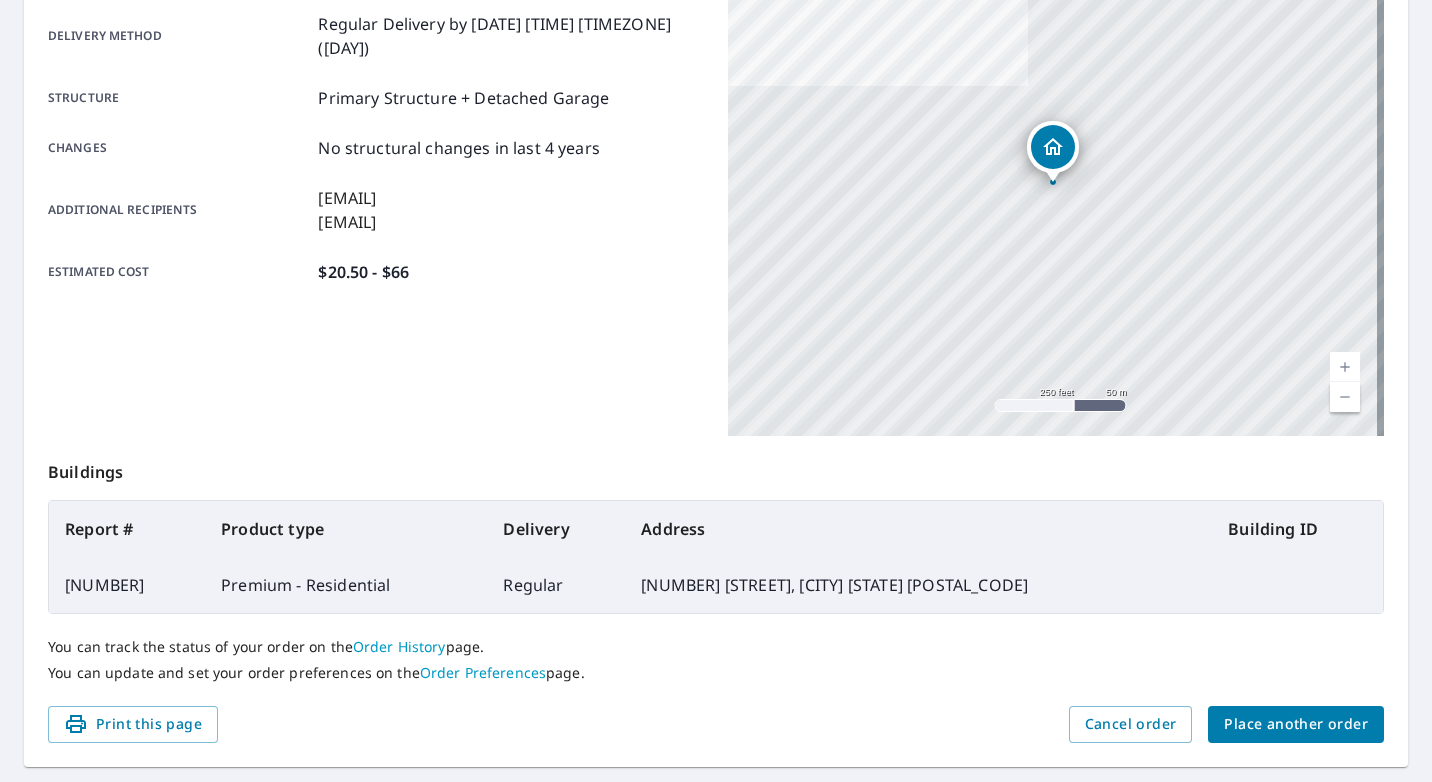 click on "Place another order" at bounding box center [1296, 724] 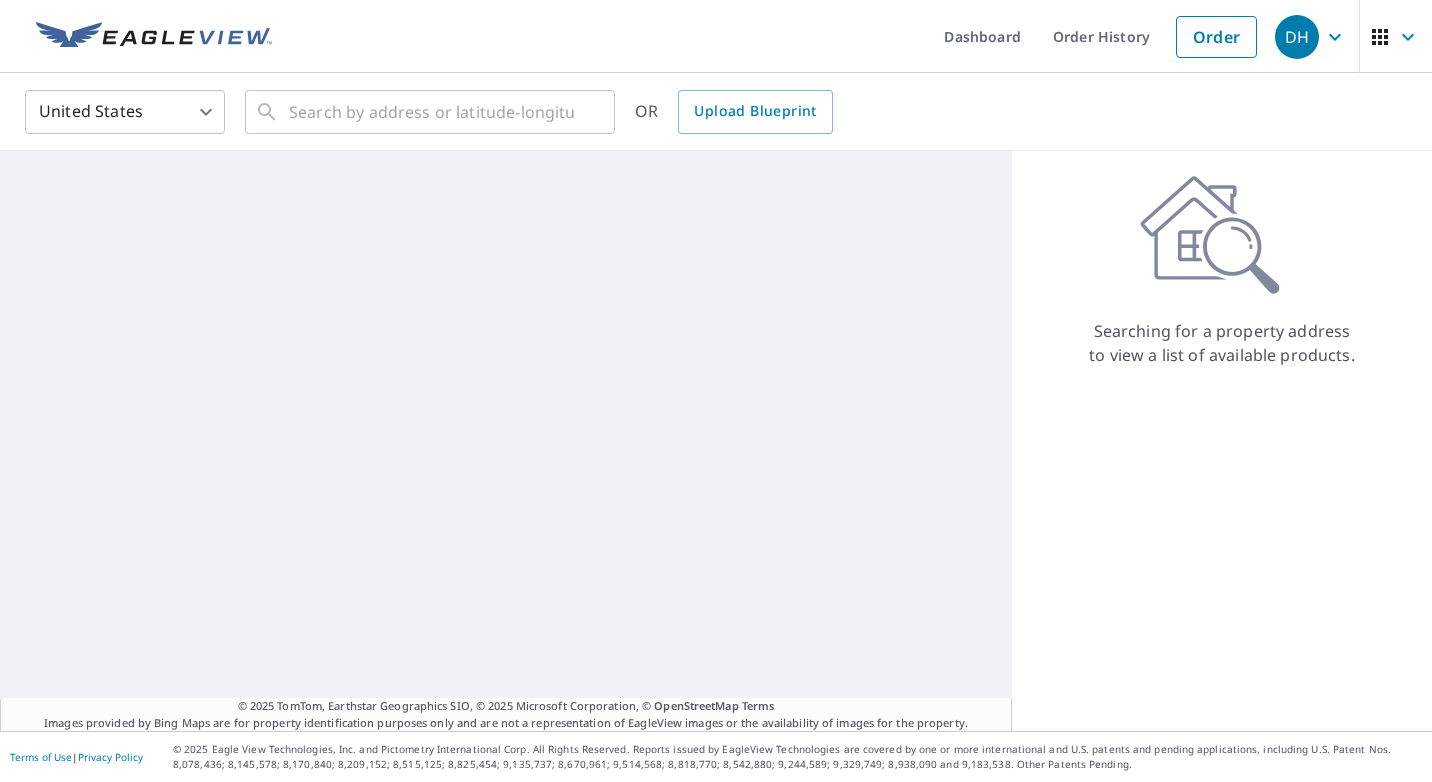 scroll, scrollTop: 0, scrollLeft: 0, axis: both 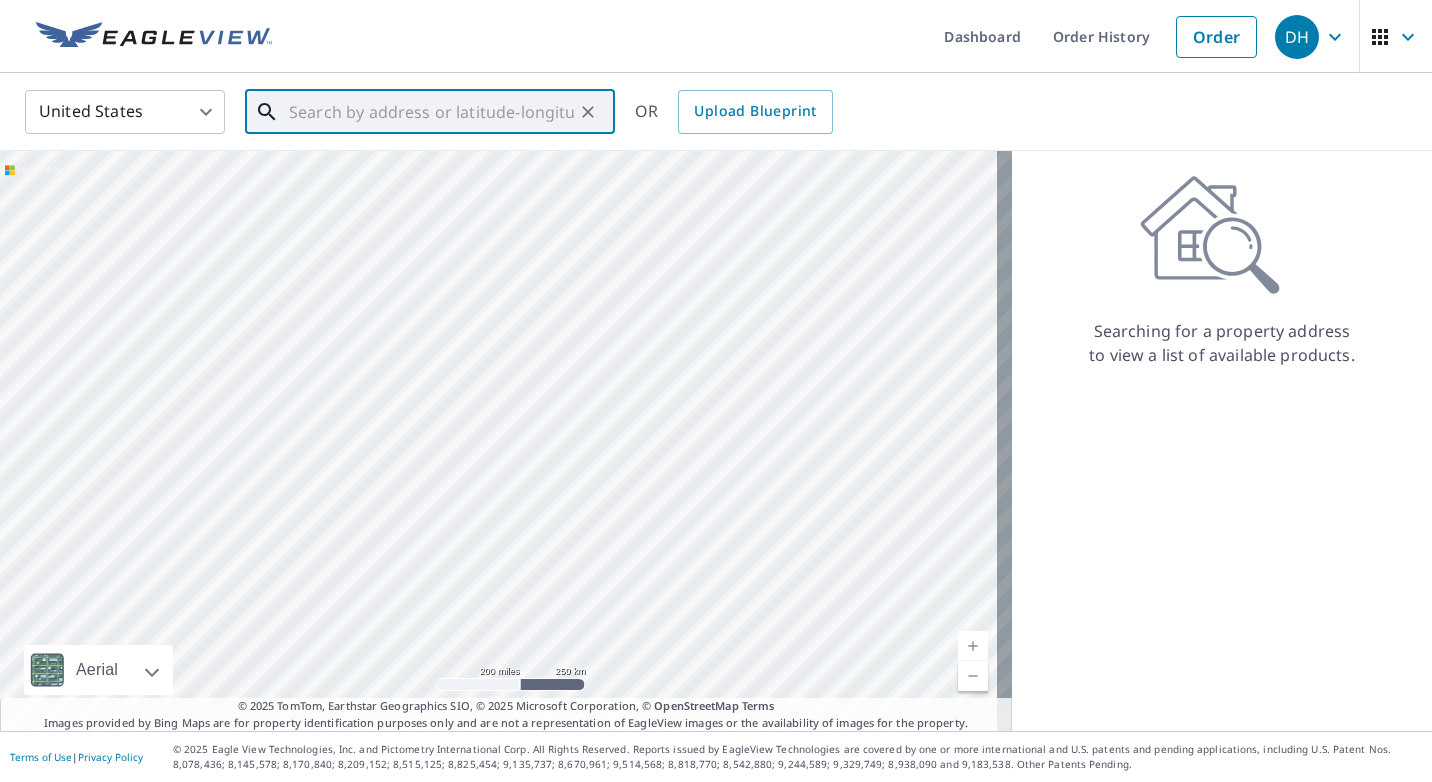 click at bounding box center [431, 112] 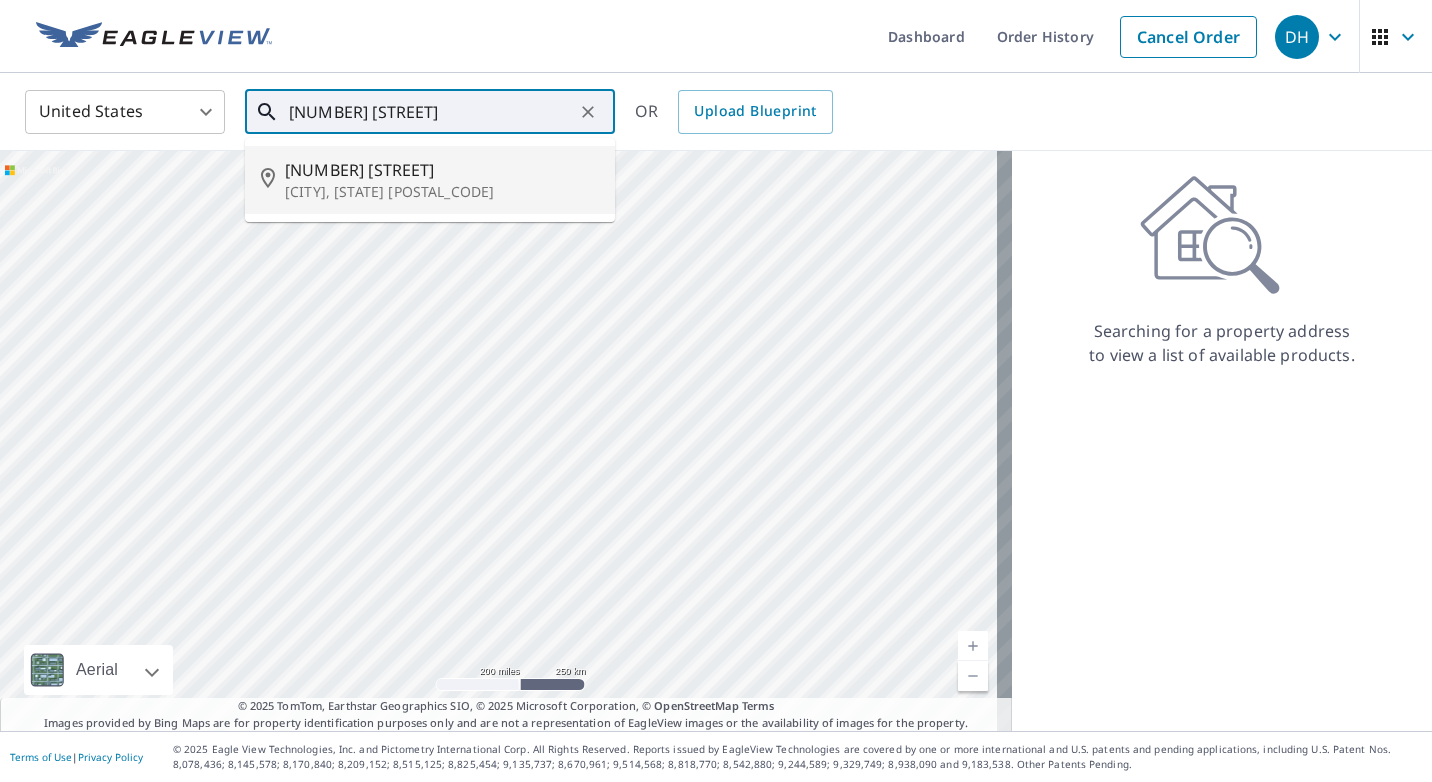 click on "[CITY], [STATE] [POSTAL_CODE]" at bounding box center [442, 192] 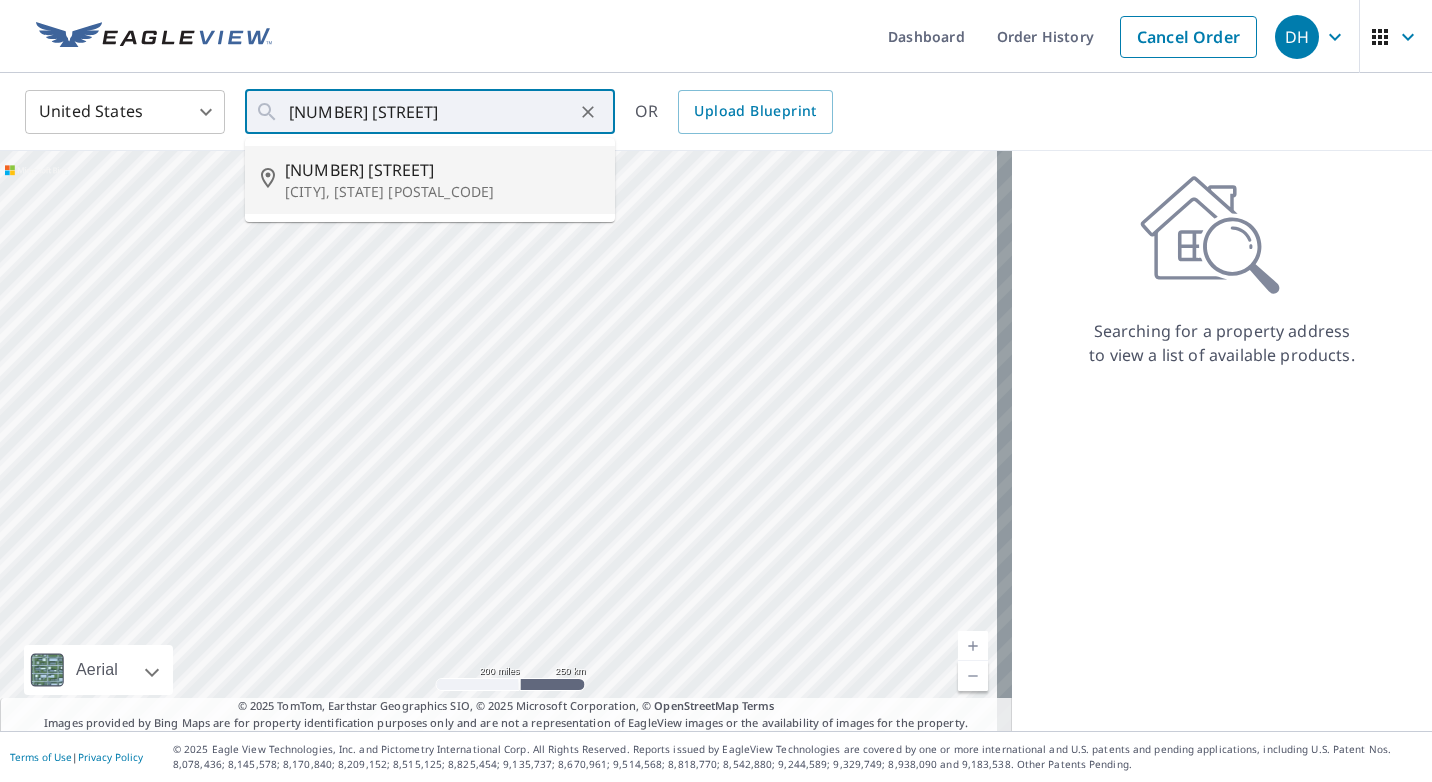 type on "[NUMBER] [STREET], [CITY], [STATE] [POSTAL_CODE]" 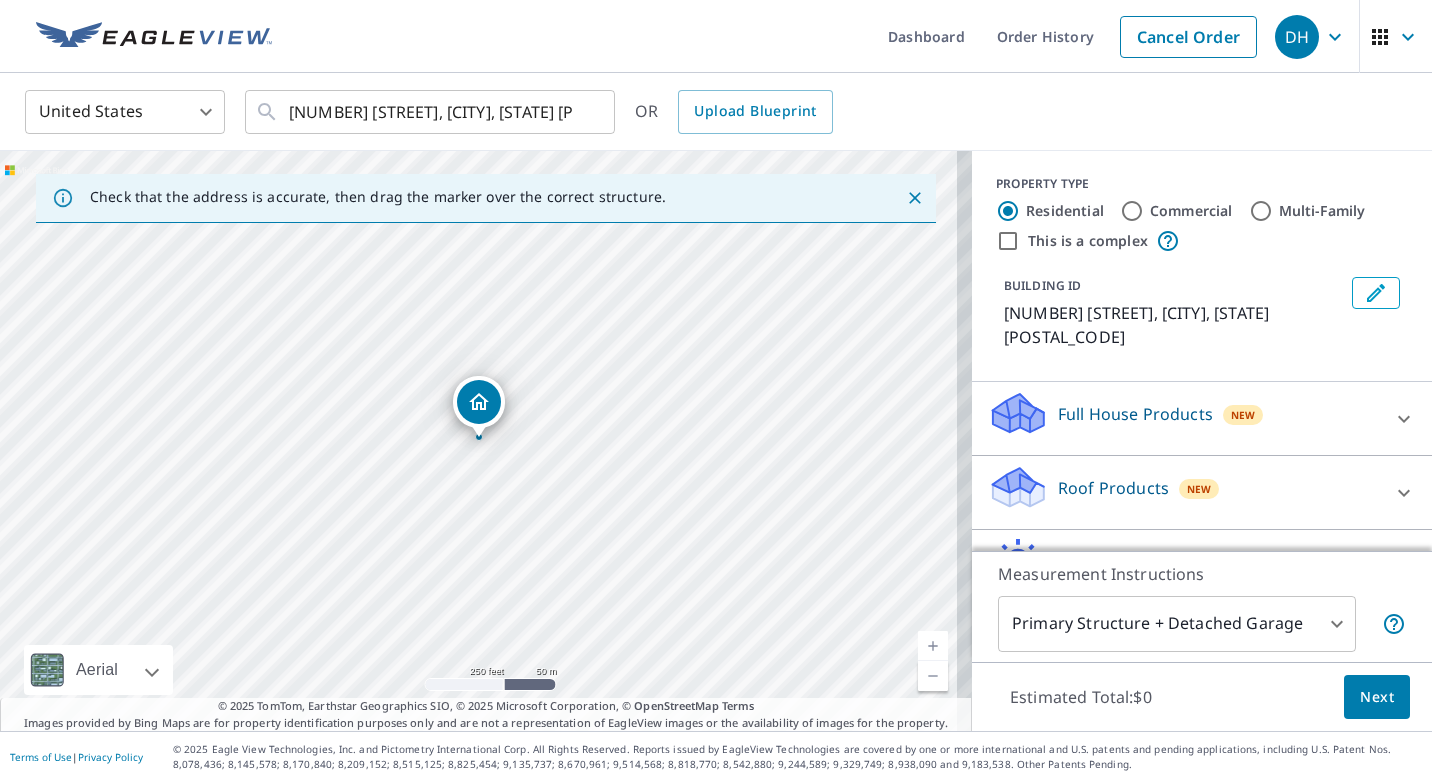 click on "Roof Products" at bounding box center (1113, 488) 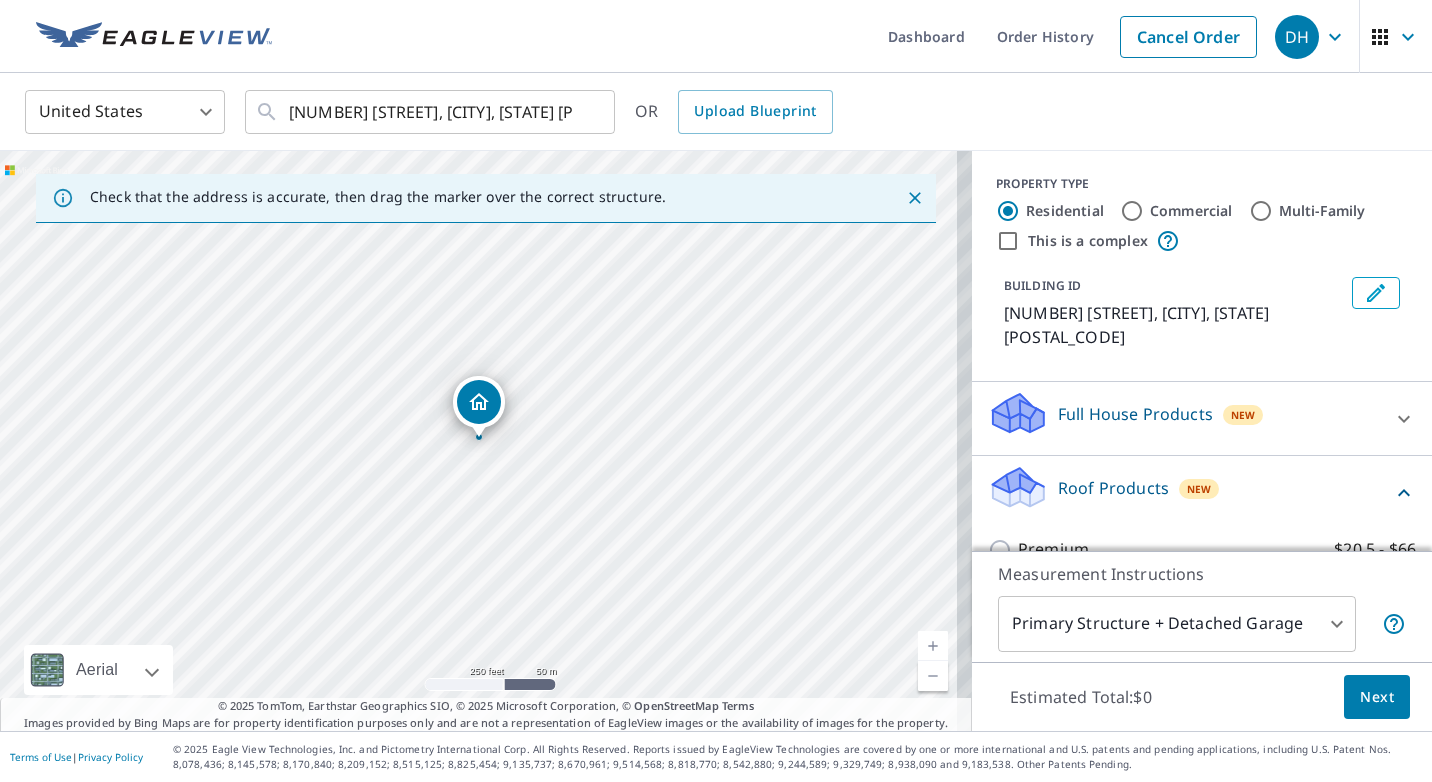 scroll, scrollTop: 100, scrollLeft: 0, axis: vertical 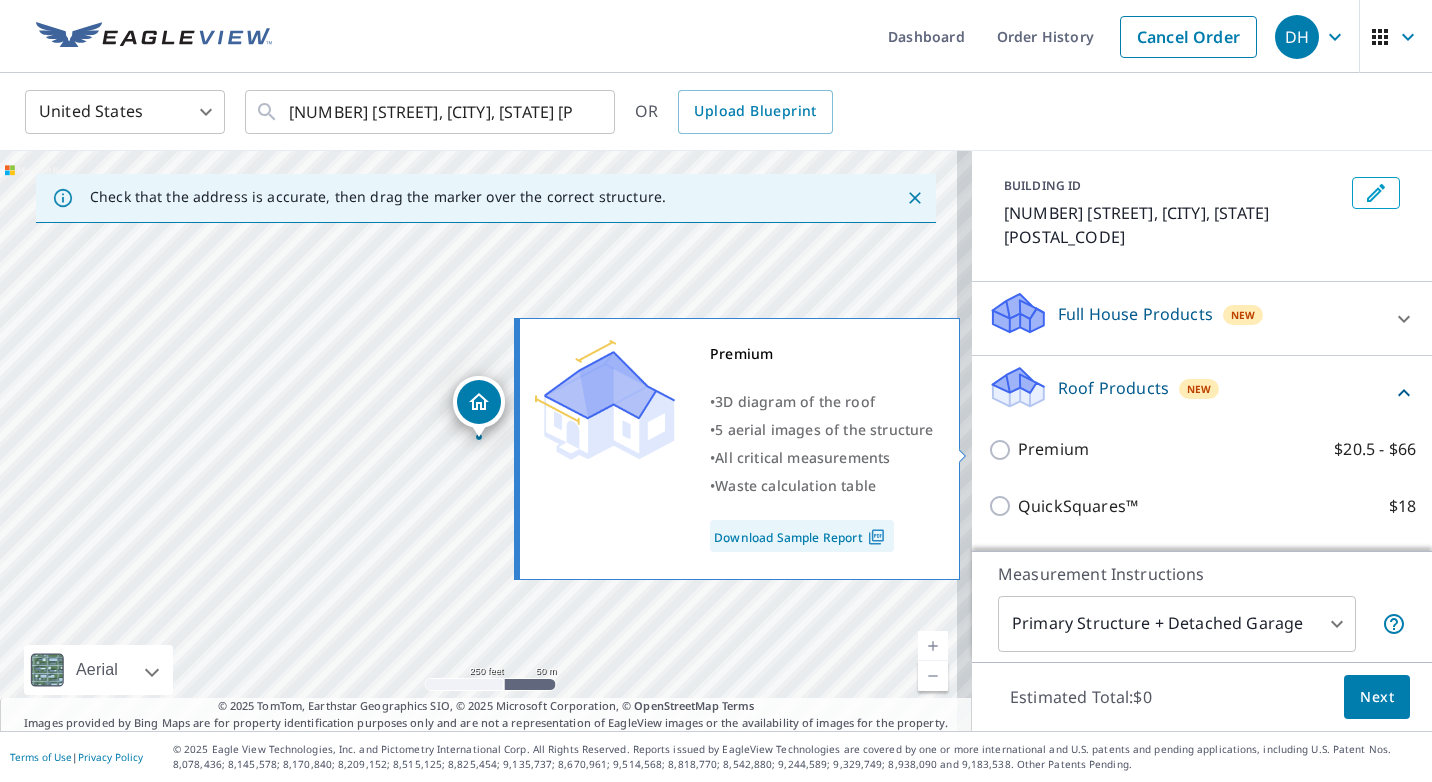 click on "Premium $20.5 - $66" at bounding box center [1003, 450] 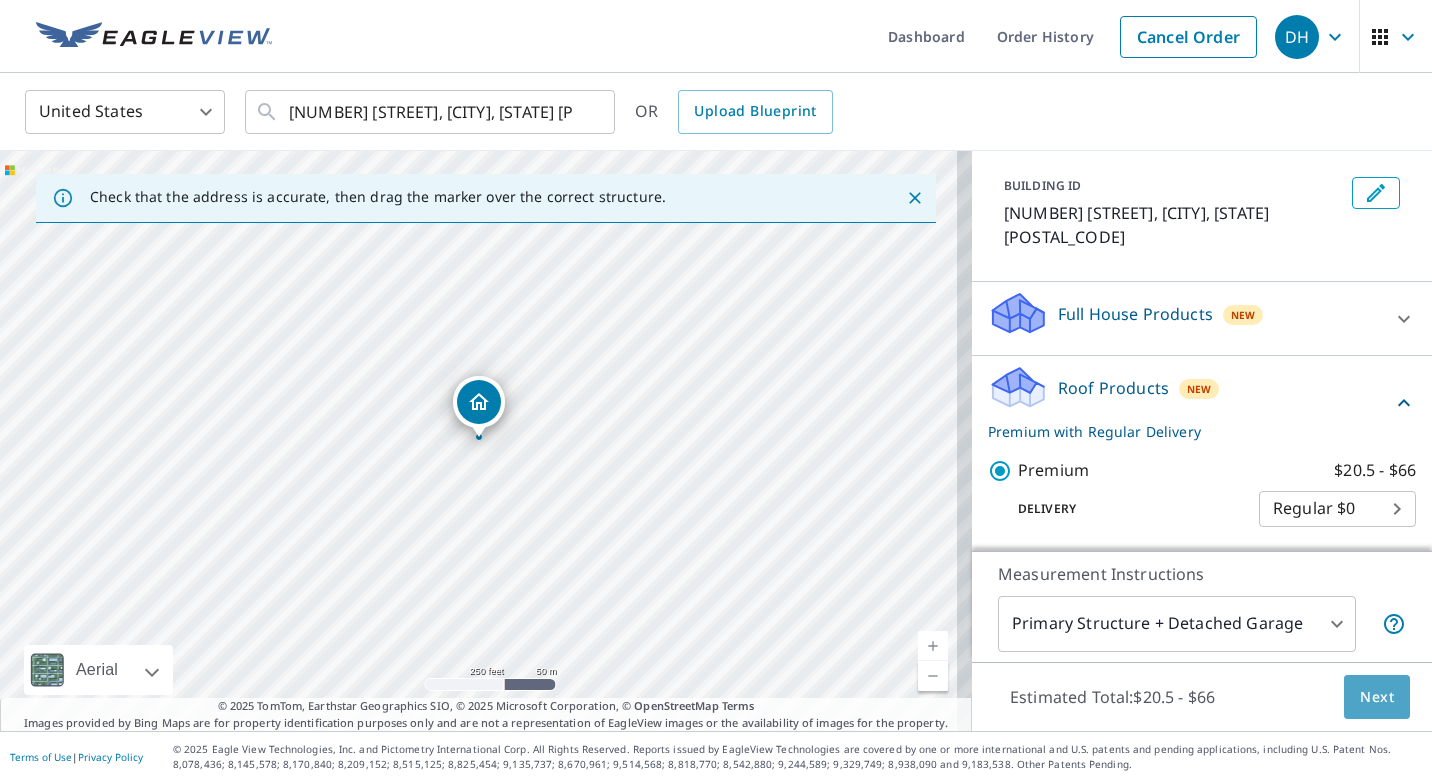 click on "Next" at bounding box center [1377, 697] 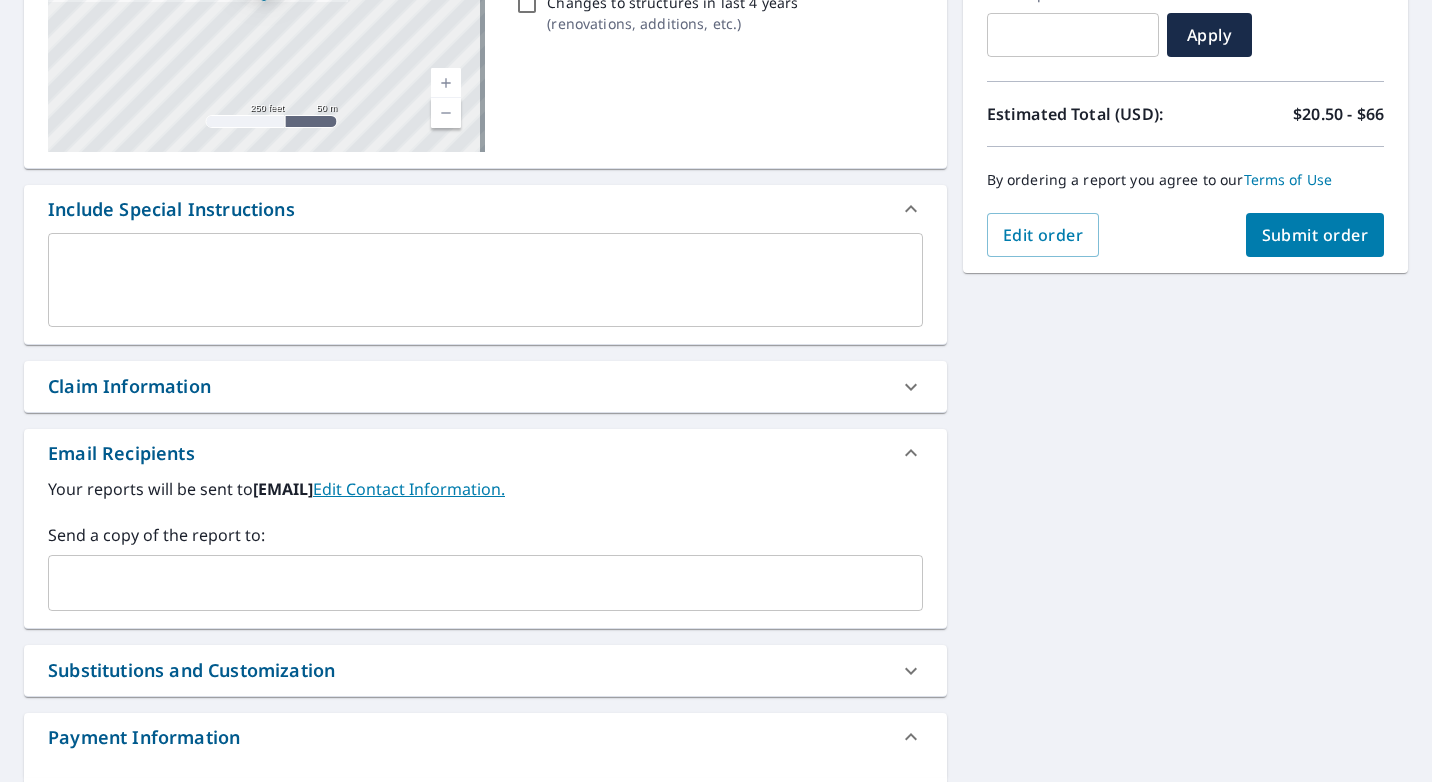 scroll, scrollTop: 400, scrollLeft: 0, axis: vertical 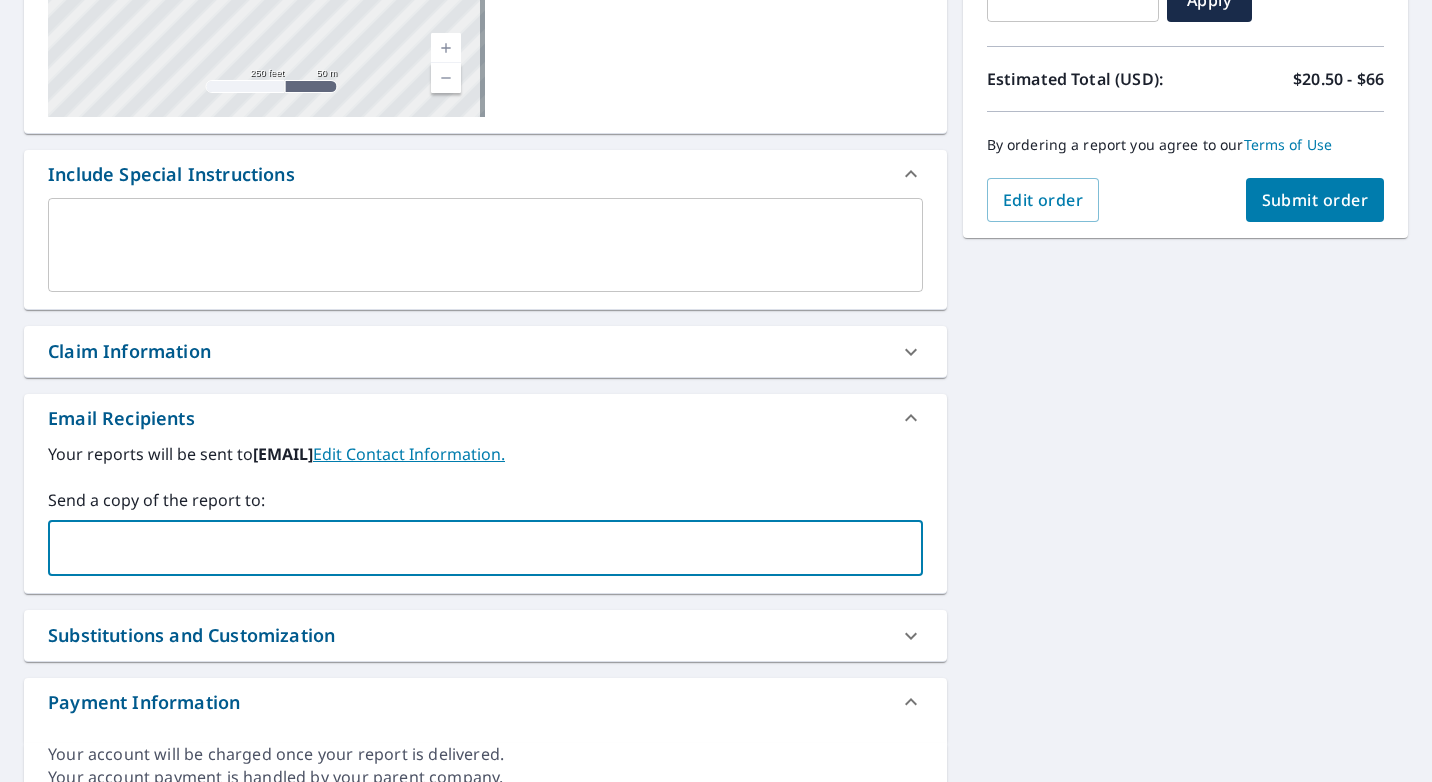 click at bounding box center (470, 548) 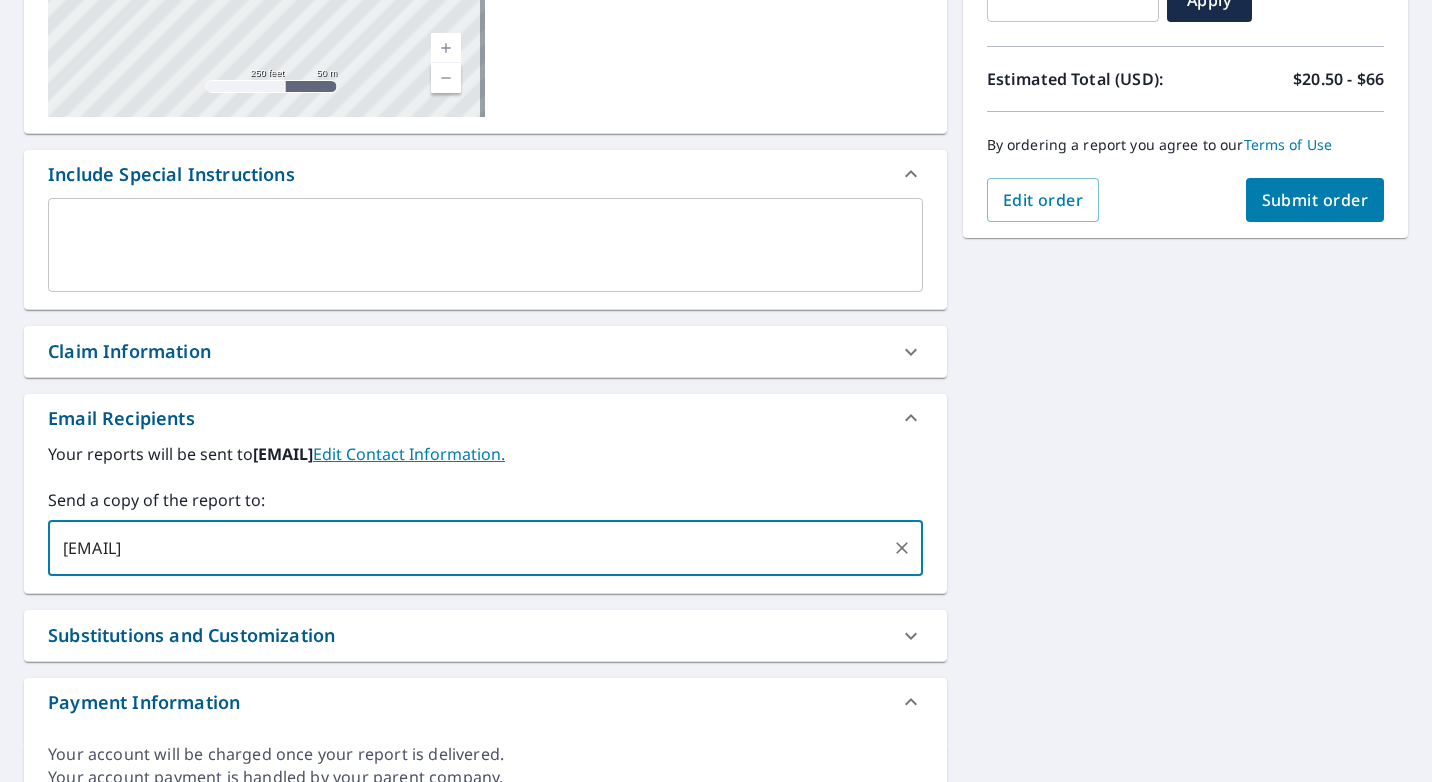 type on "[EMAIL]" 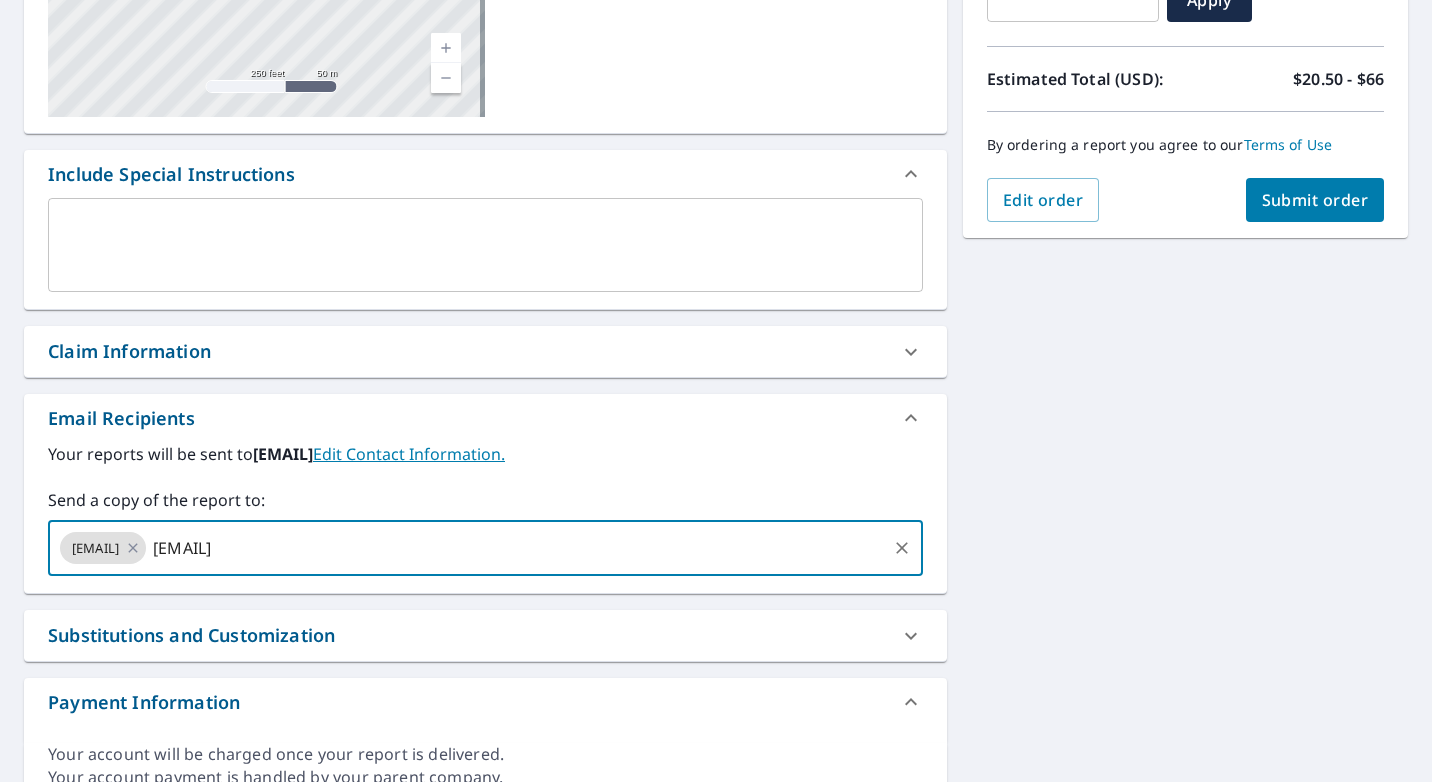 type on "[EMAIL]" 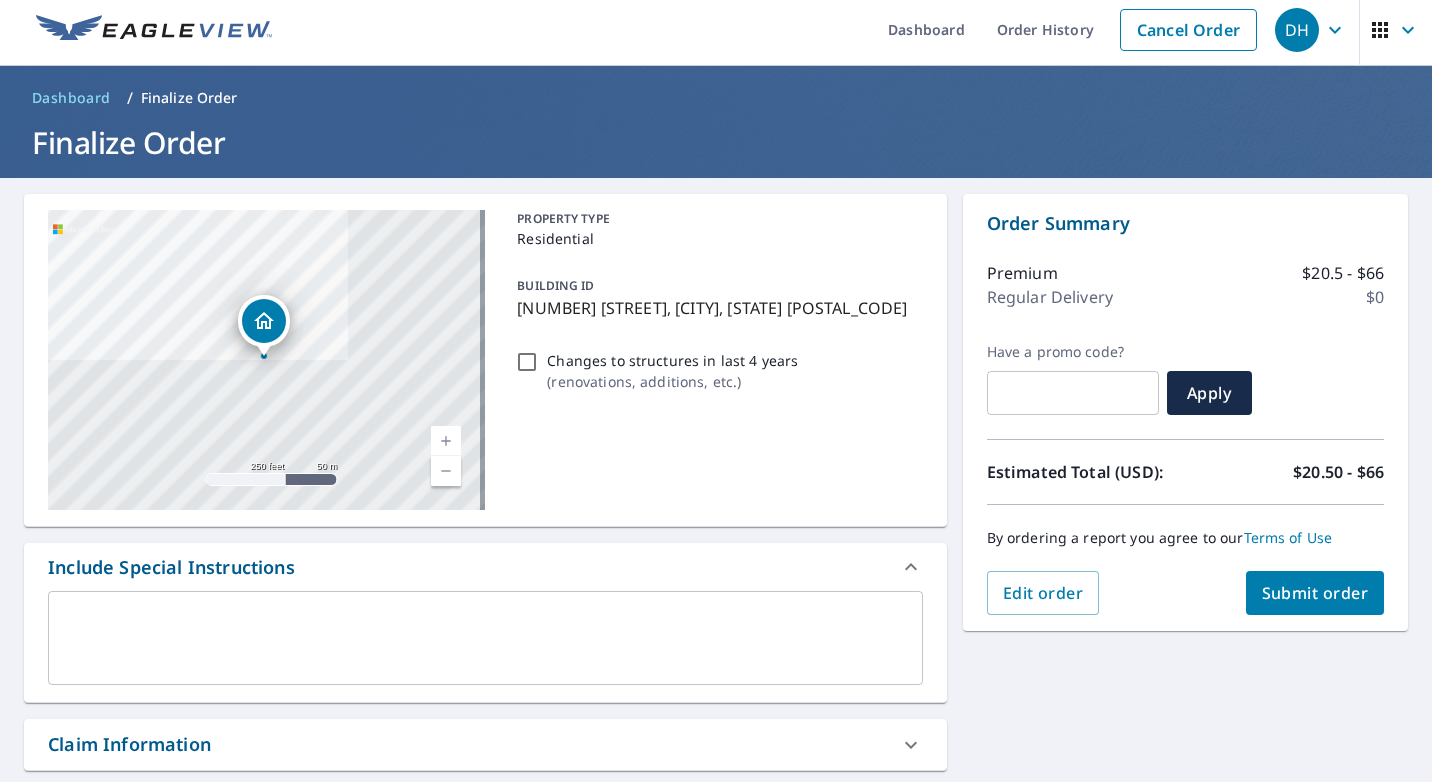 scroll, scrollTop: 0, scrollLeft: 0, axis: both 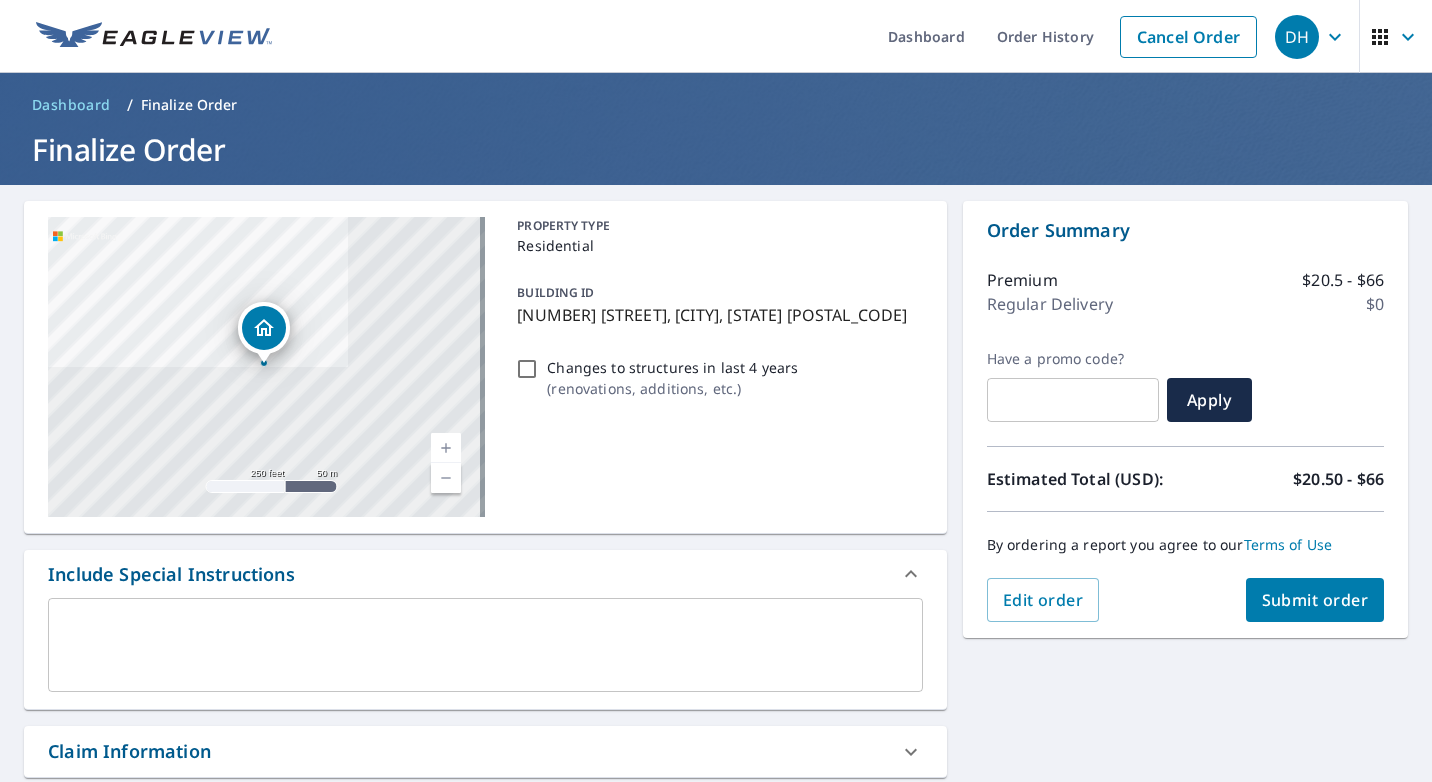 click on "Submit order" at bounding box center [1315, 600] 